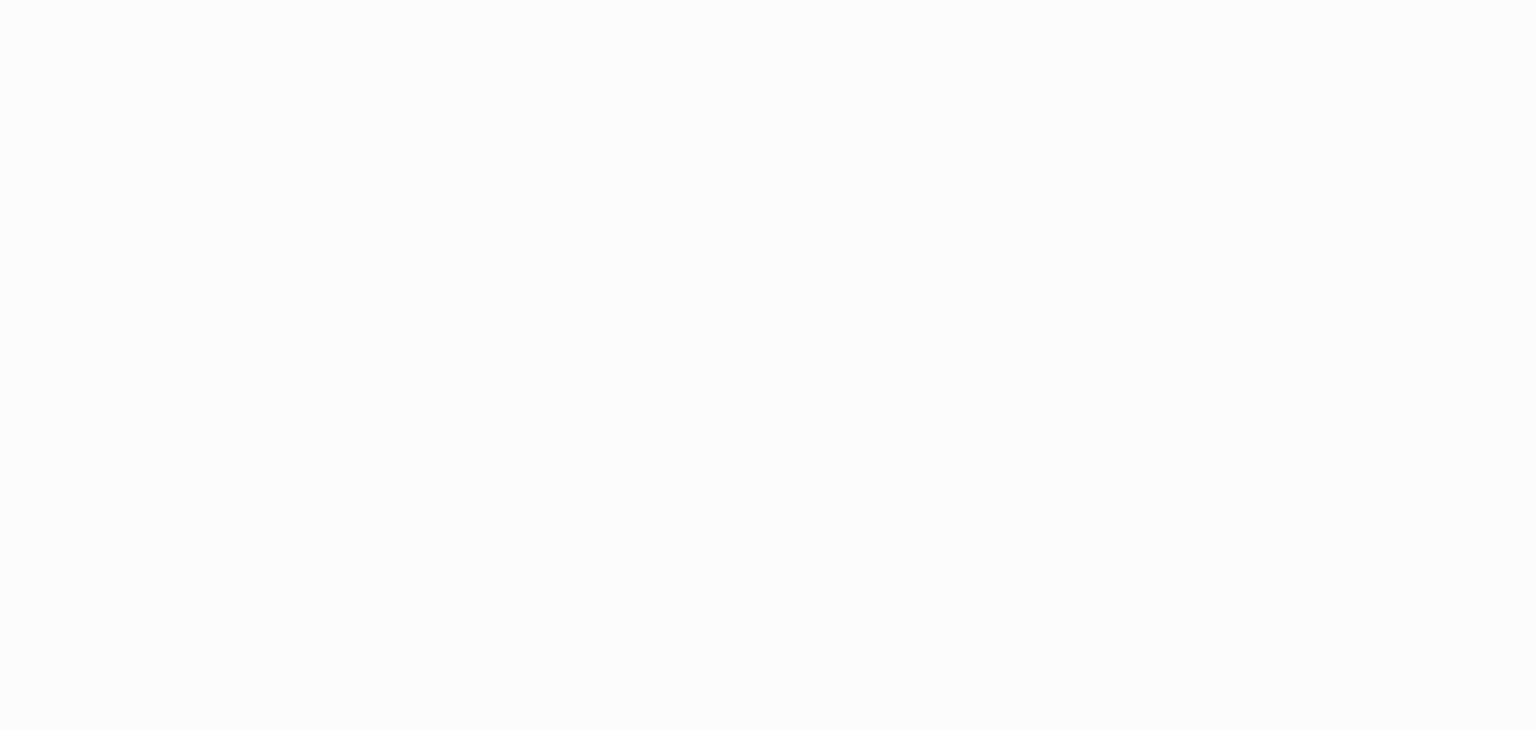 scroll, scrollTop: 0, scrollLeft: 0, axis: both 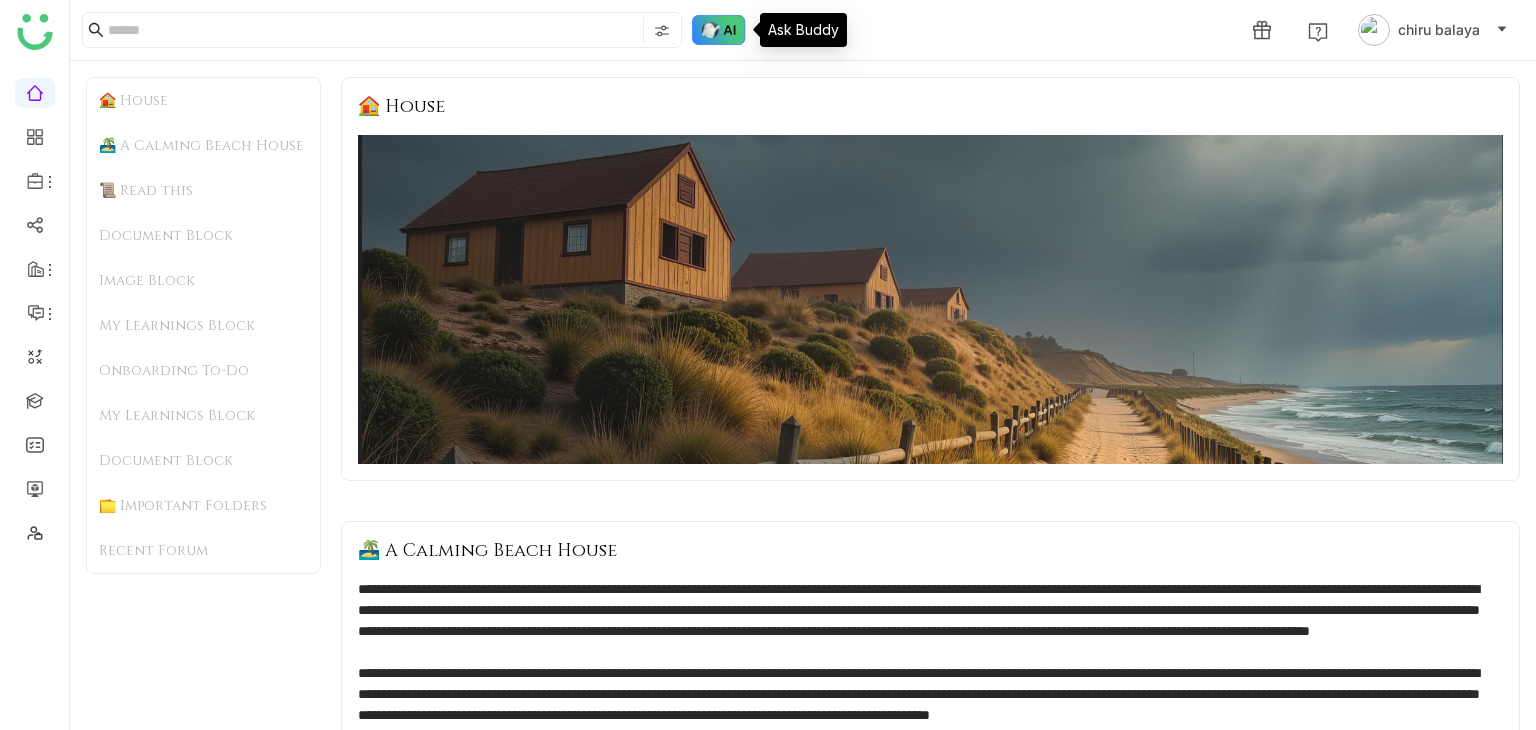 click 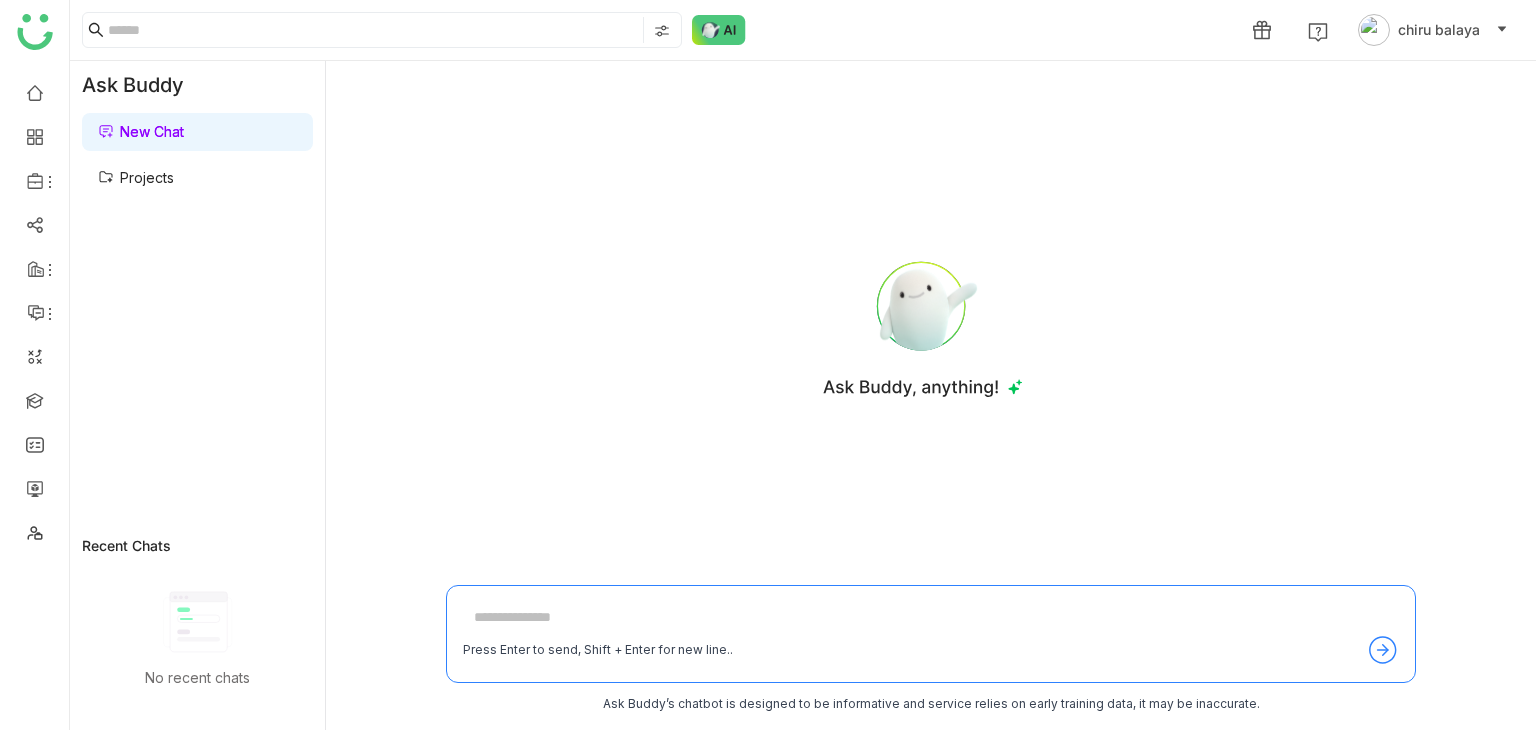 click on "Projects" at bounding box center [136, 177] 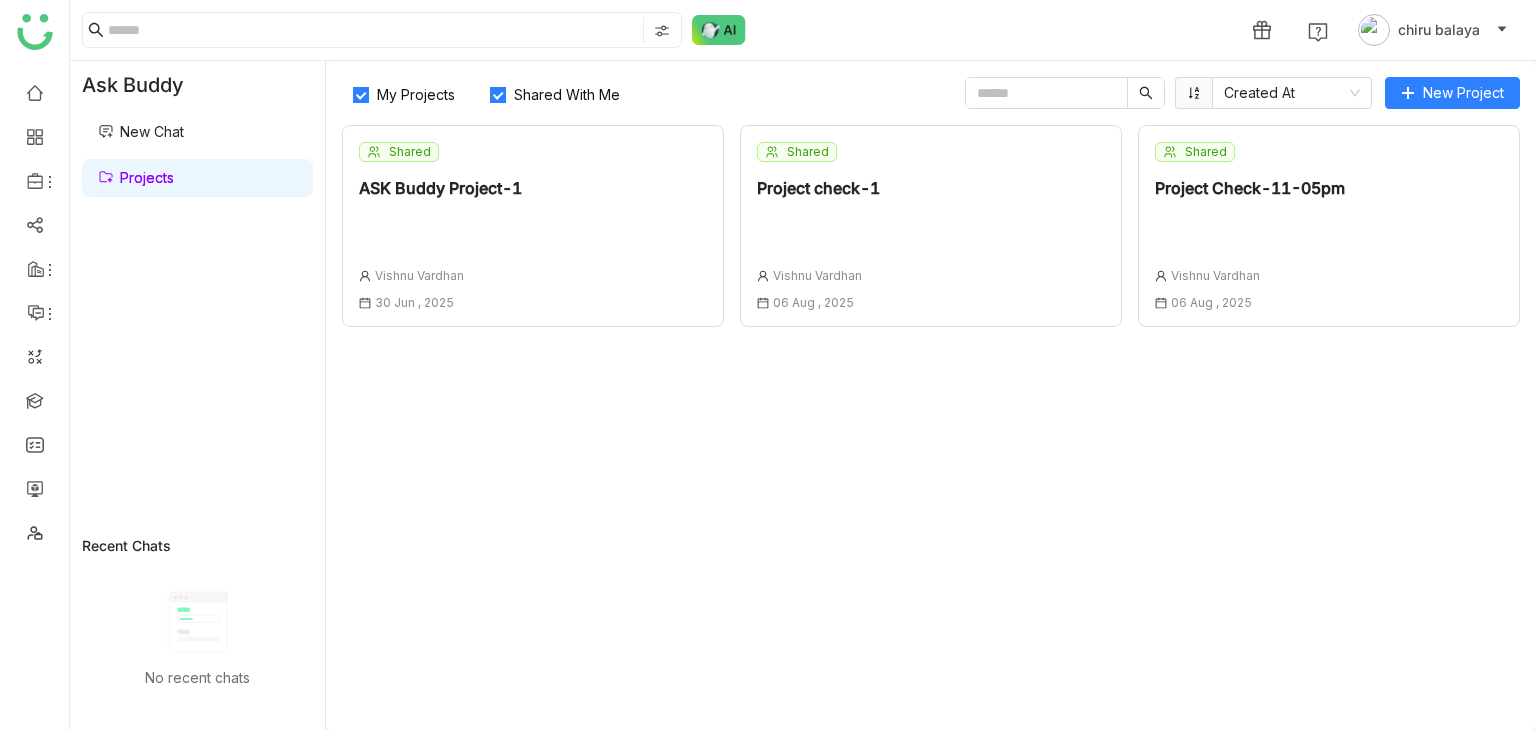 click on "Shared  Project Check-11-05pm  [FIRST] [LAST] [DATE] , [YEAR]" 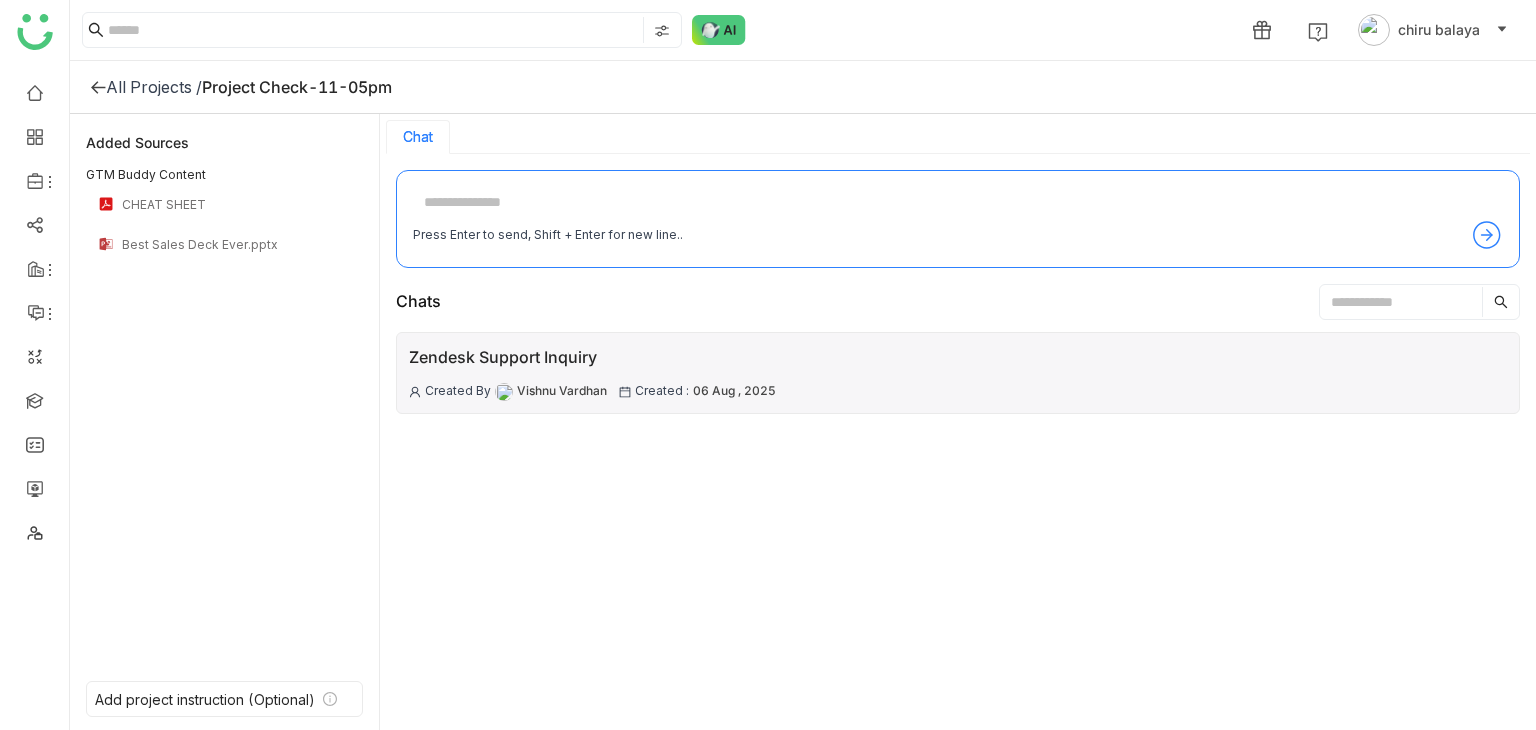 click on "Zendesk Support Inquiry  Created By  [FIRST] [LAST] Created : [DATE] , [YEAR]" at bounding box center (958, 373) 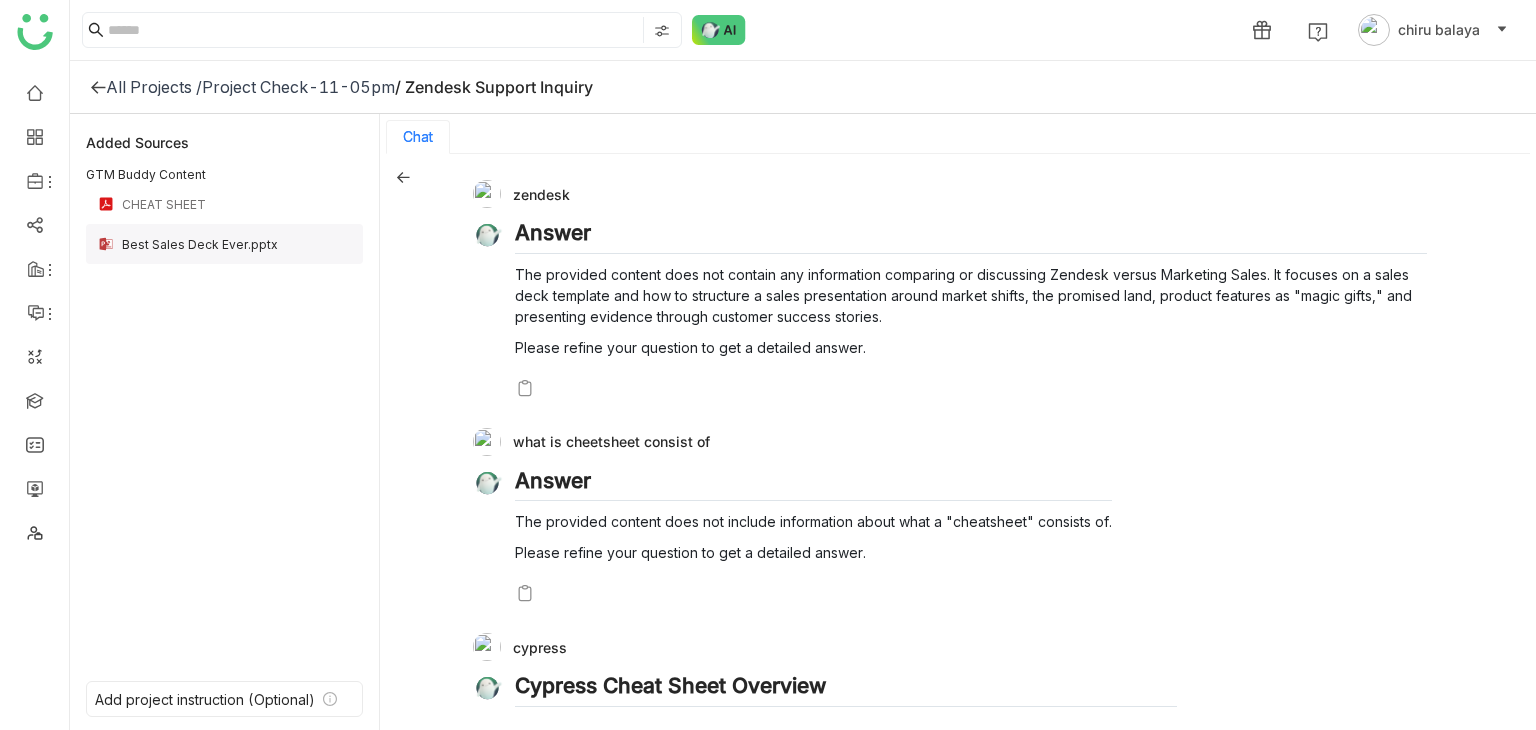 click on "Best Sales Deck Ever.pptx" 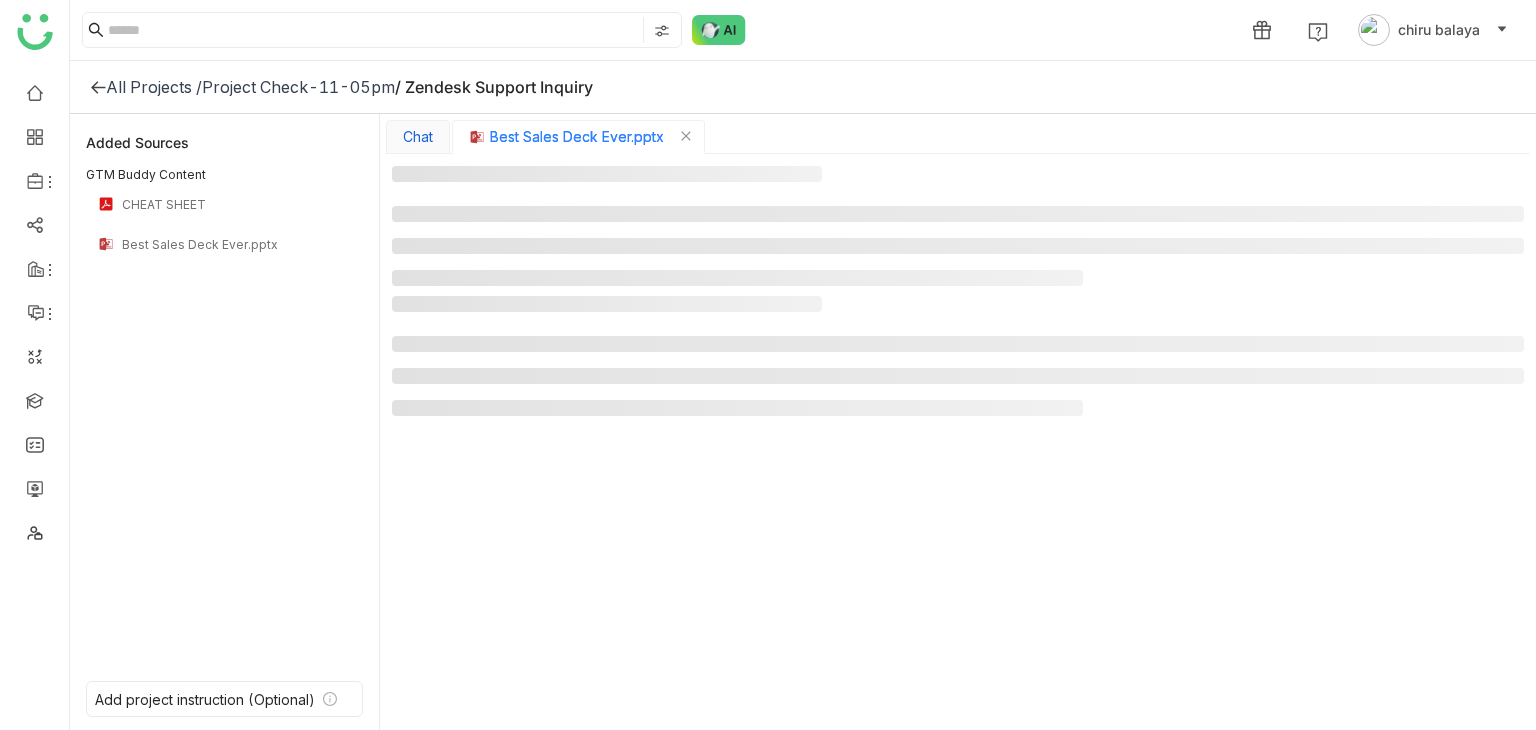 click on "Chat" at bounding box center [418, 137] 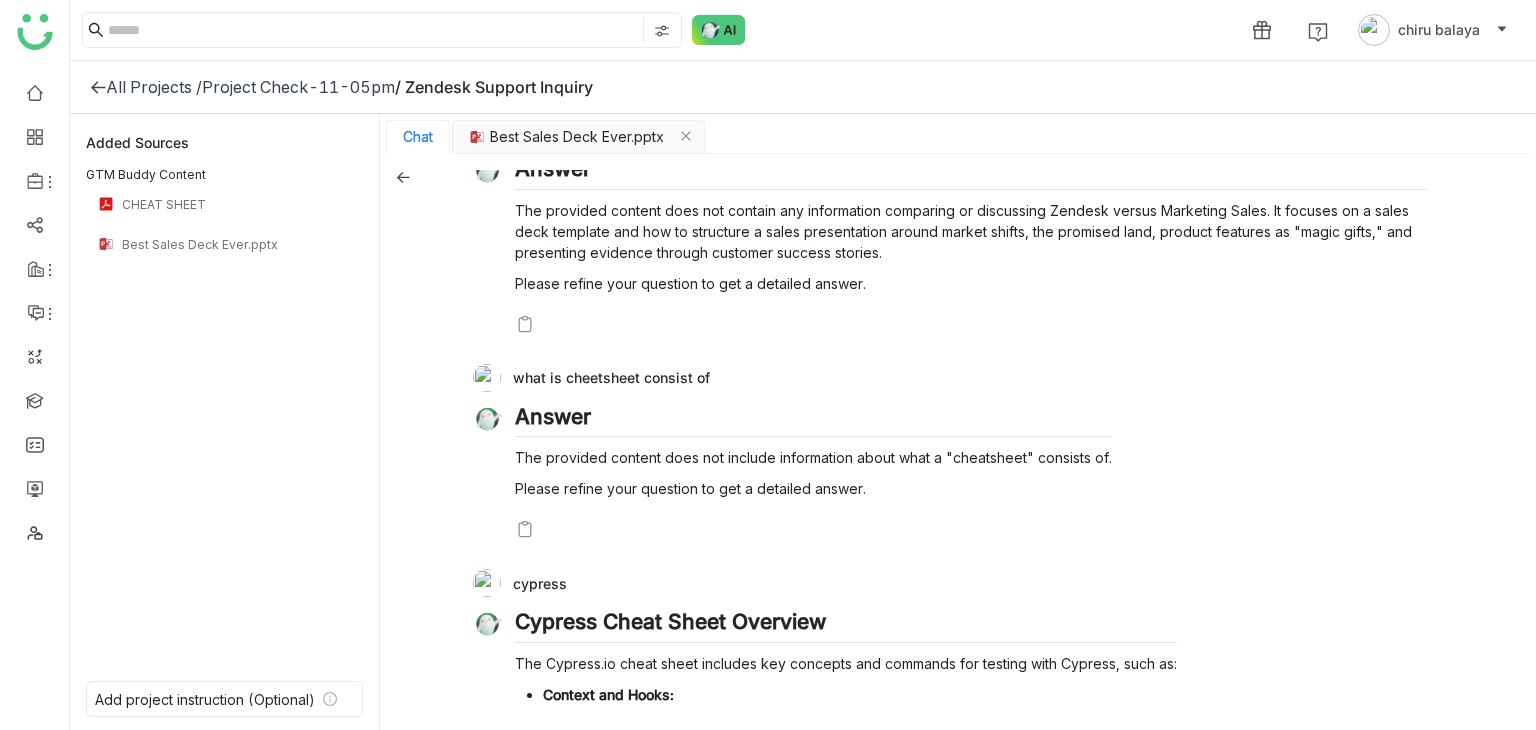 scroll, scrollTop: 0, scrollLeft: 0, axis: both 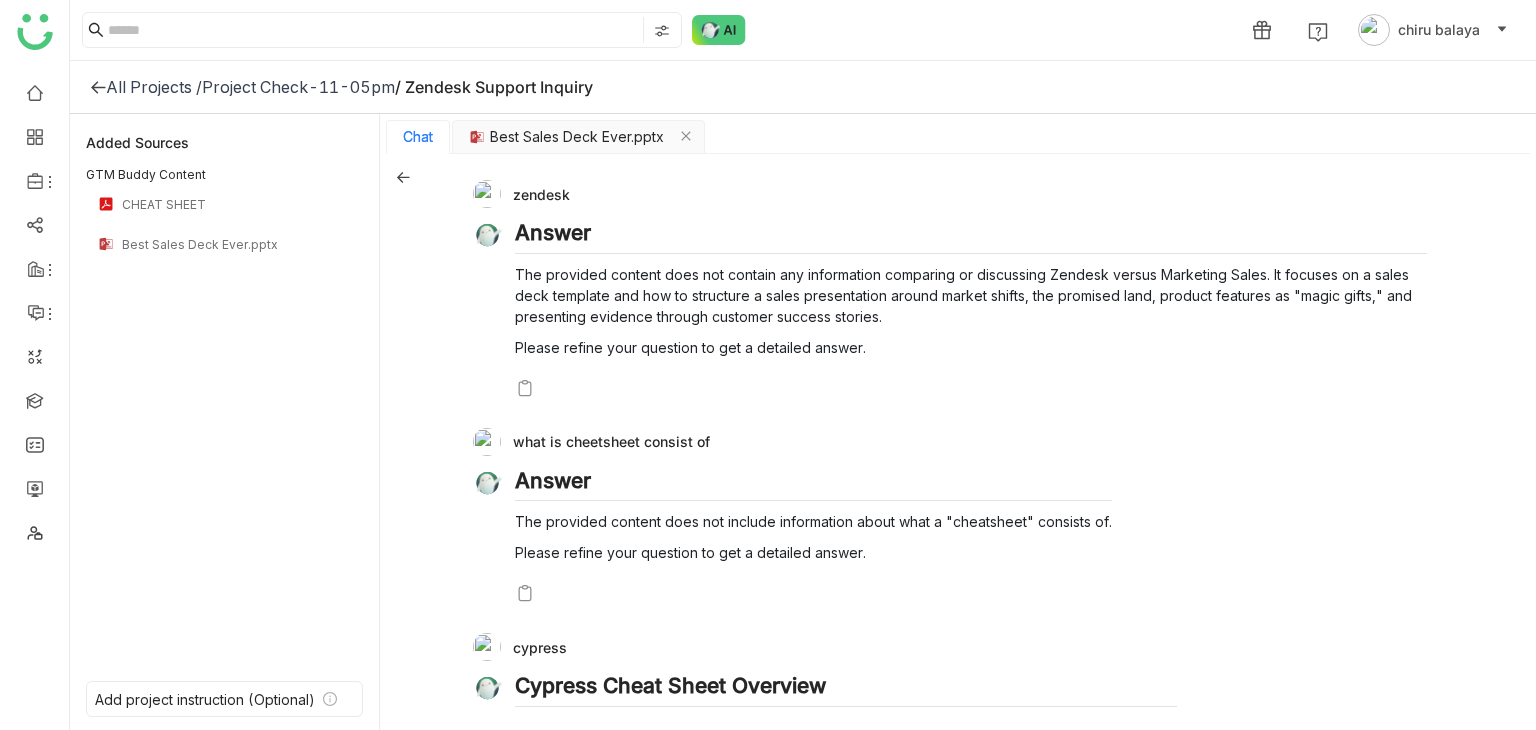 type 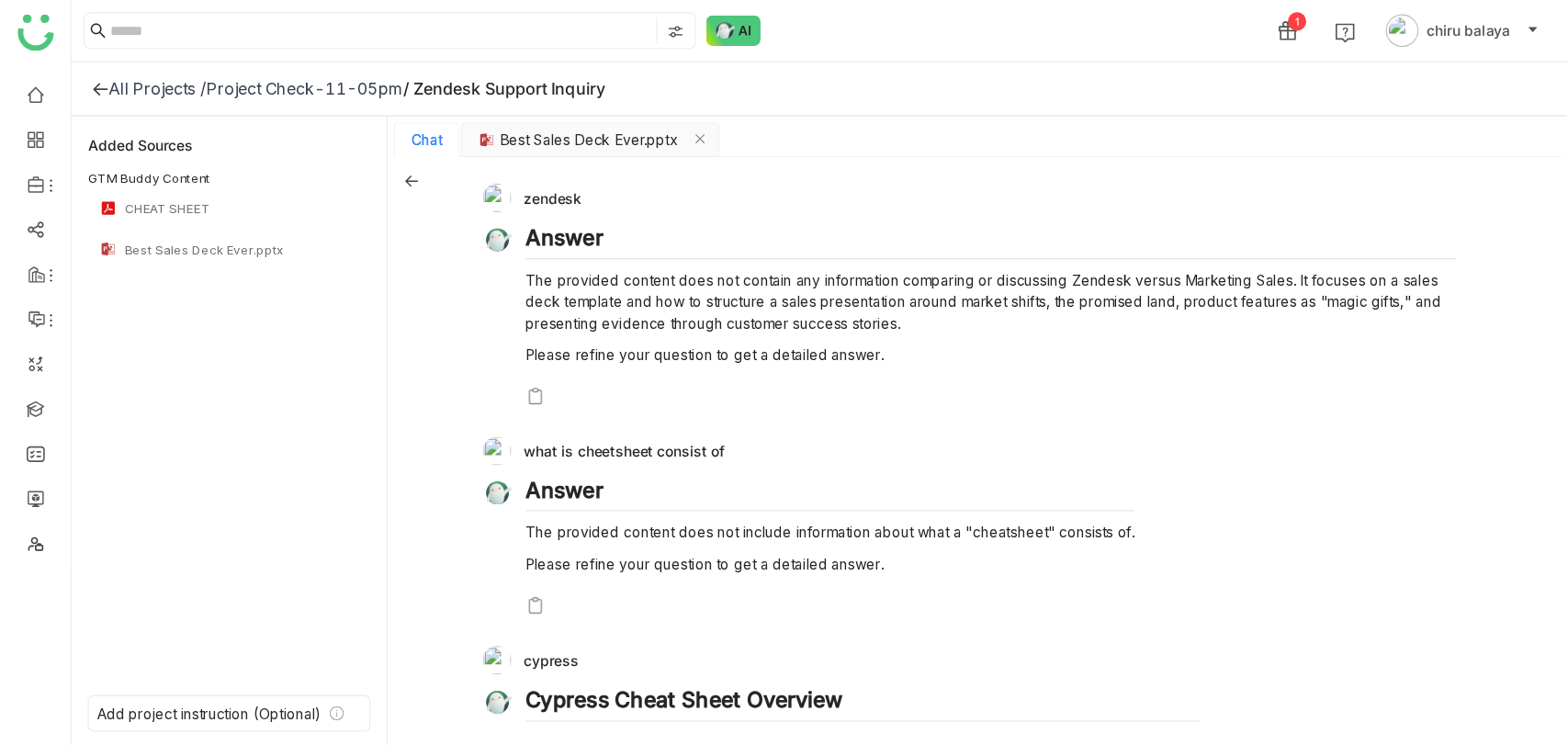 scroll, scrollTop: 0, scrollLeft: 0, axis: both 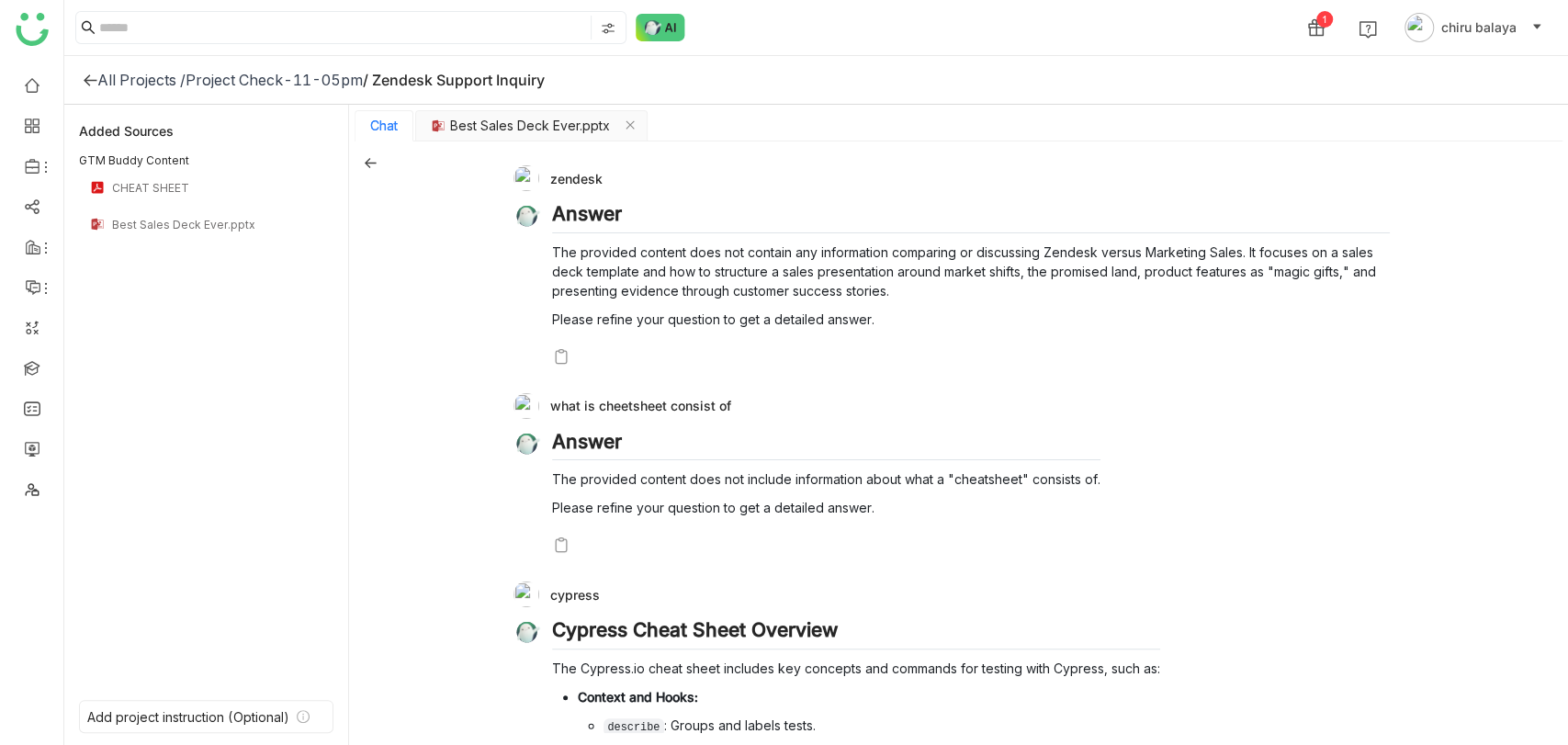 drag, startPoint x: 1389, startPoint y: 0, endPoint x: 1060, endPoint y: 399, distance: 517.1479 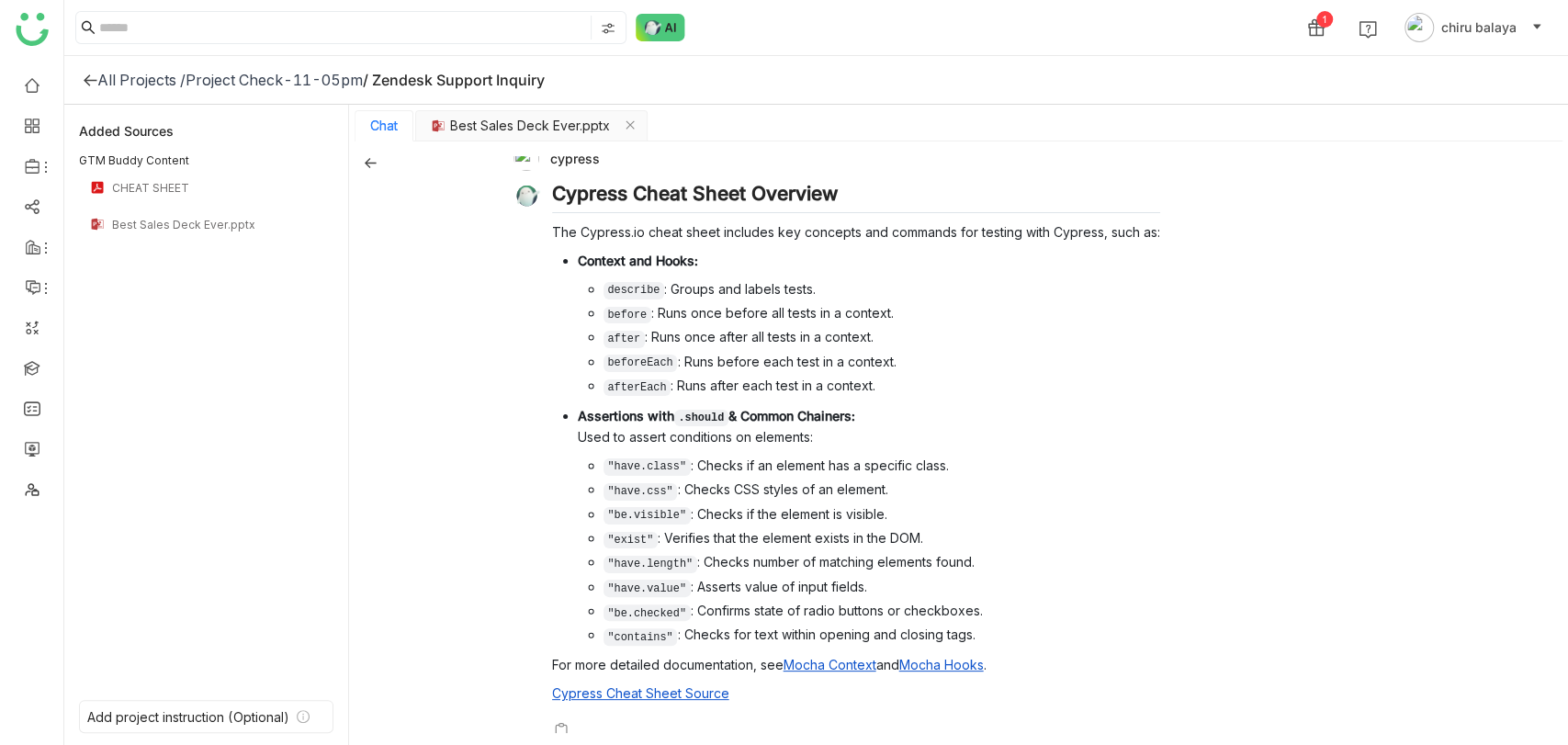 scroll, scrollTop: 0, scrollLeft: 0, axis: both 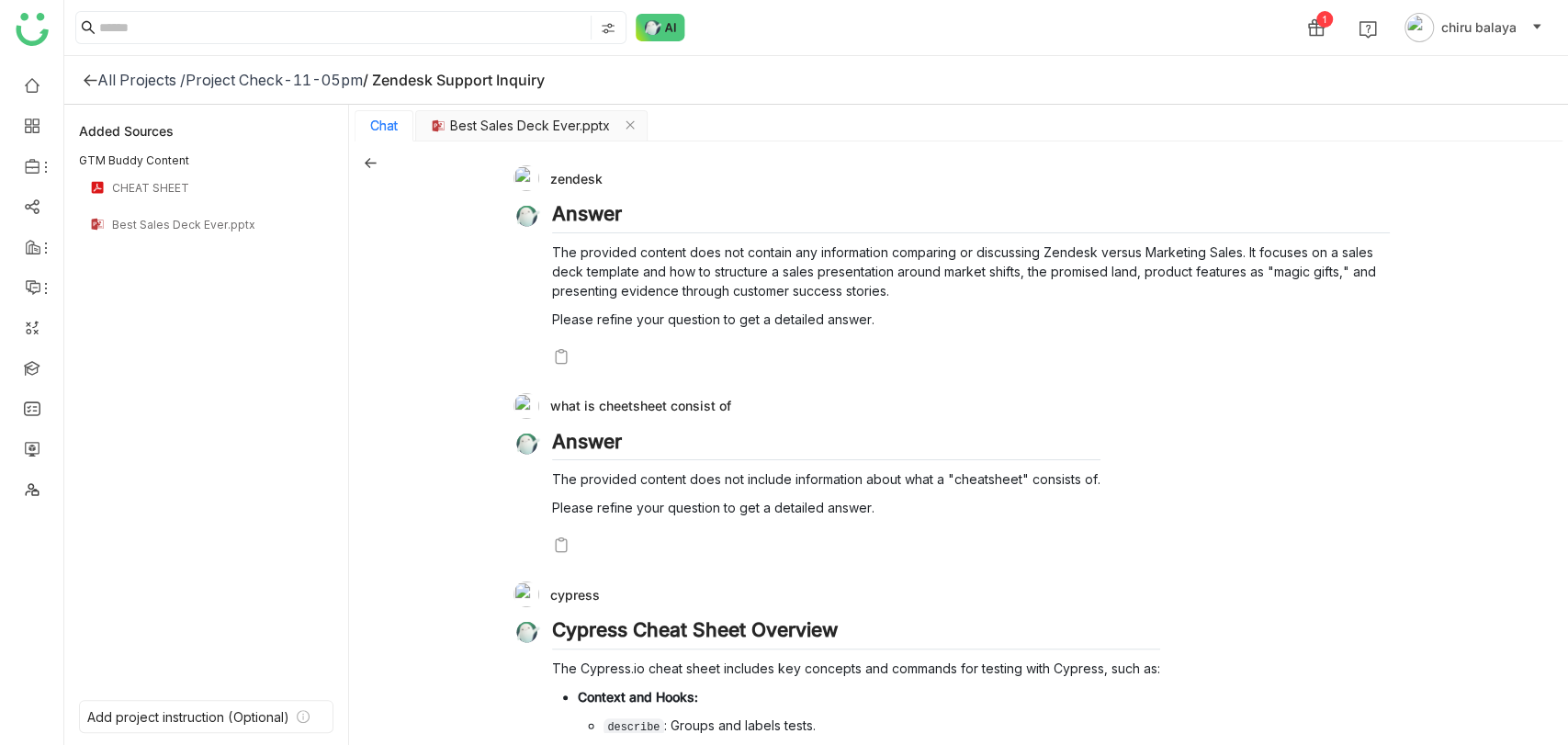 click 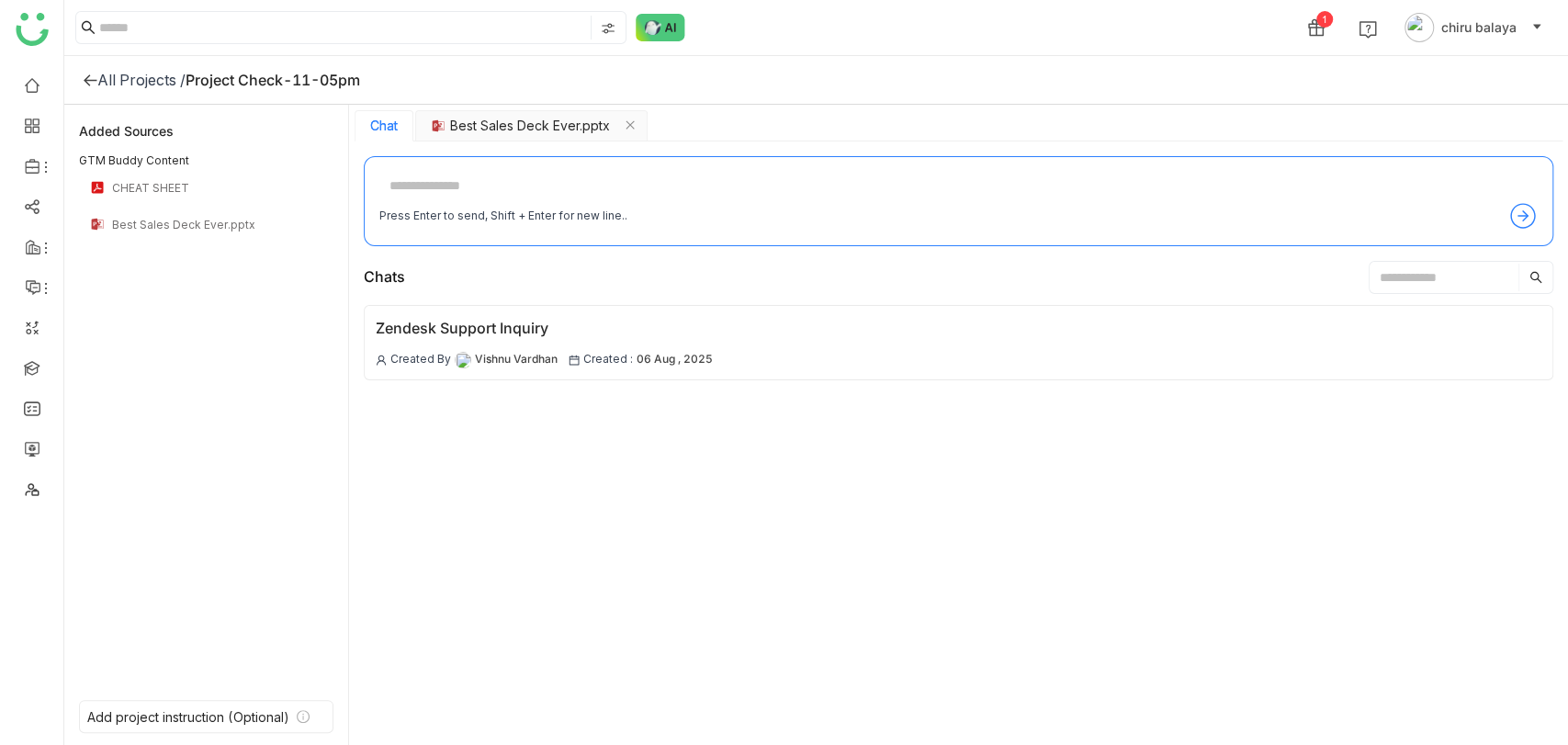 click on "All Projects /" 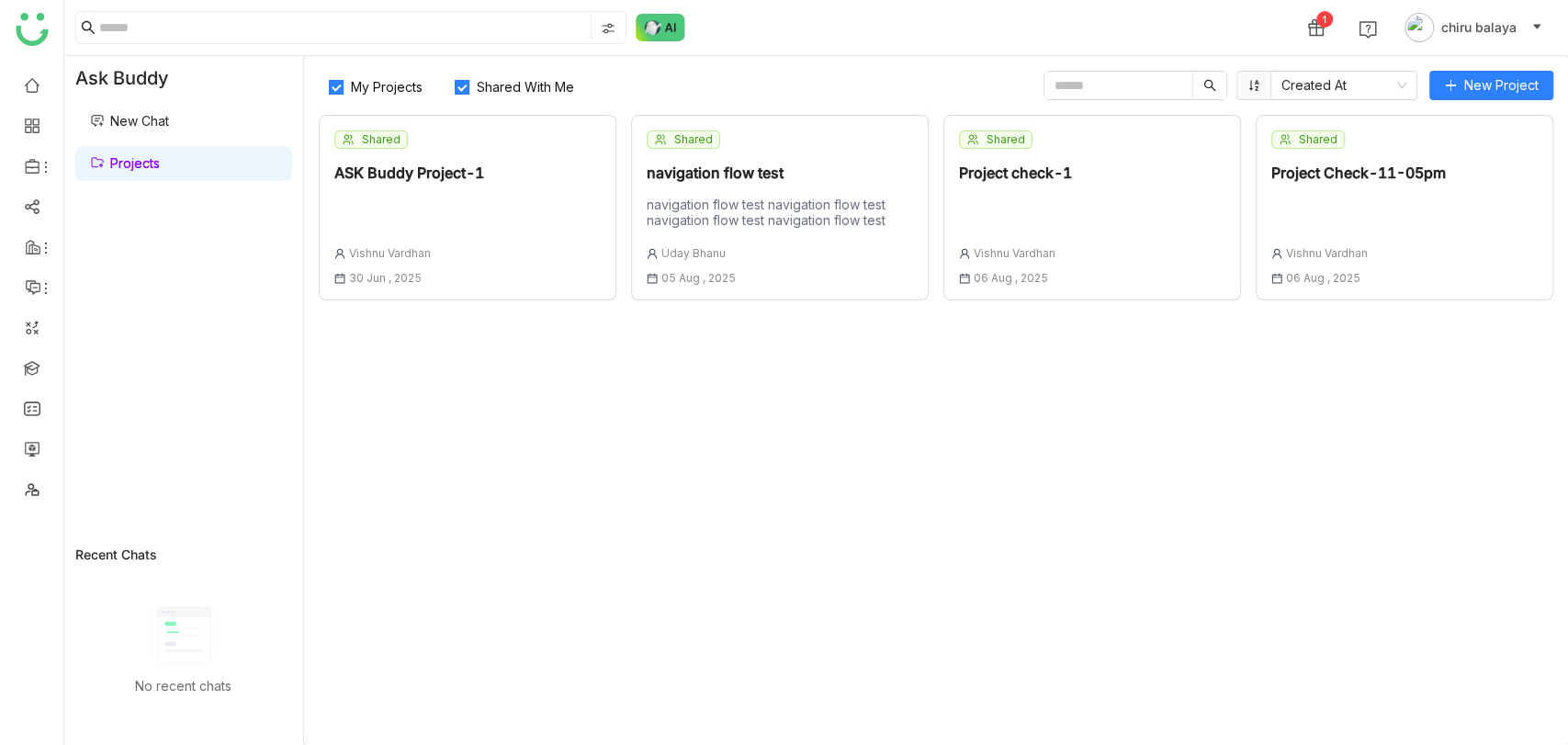 click on "navigation flow test navigation flow test navigation flow test navigation flow test" 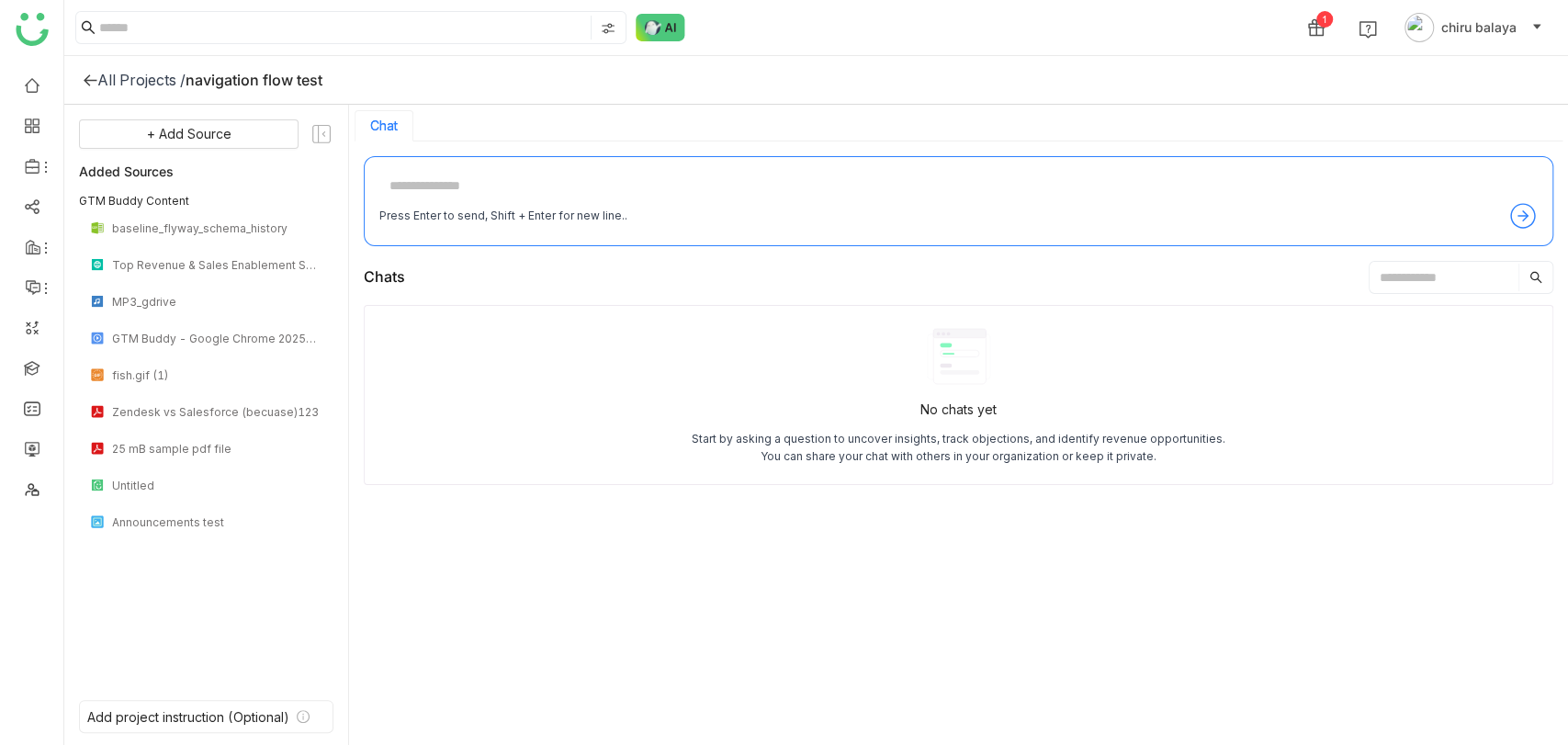 click on "Press Enter to send, Shift + Enter for new line.." at bounding box center [958, 201] 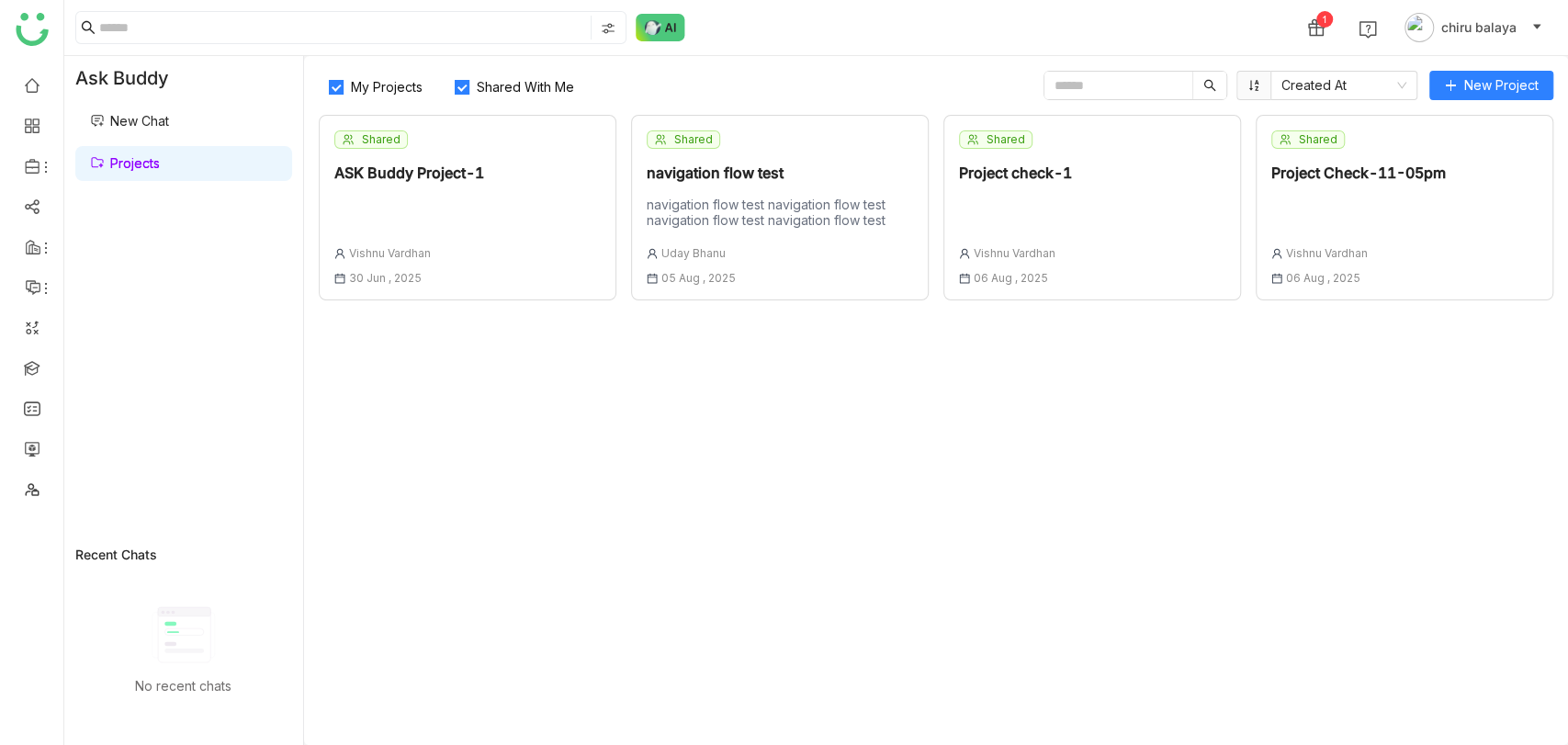 click on "Uday Bhanu" 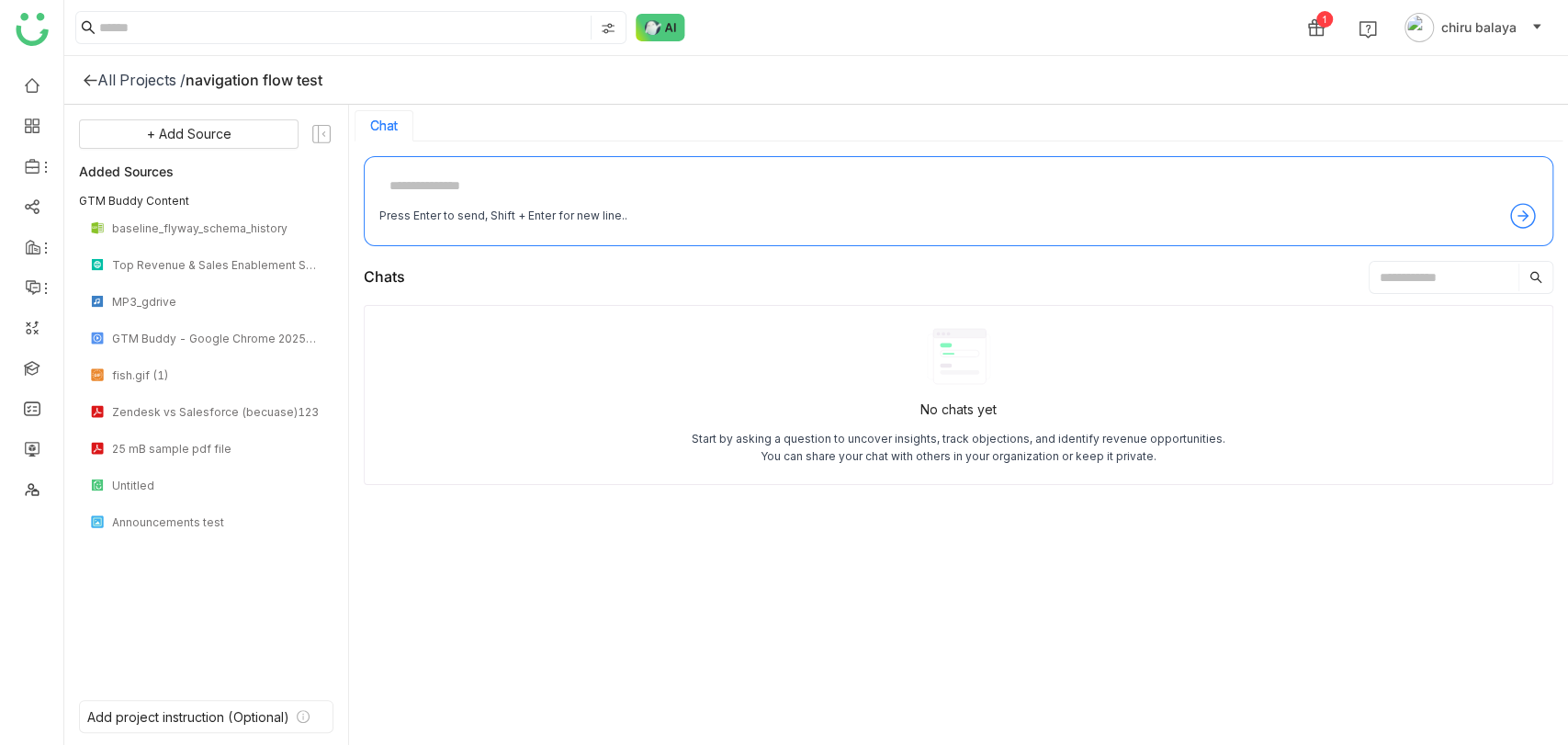click on "All Projects /" 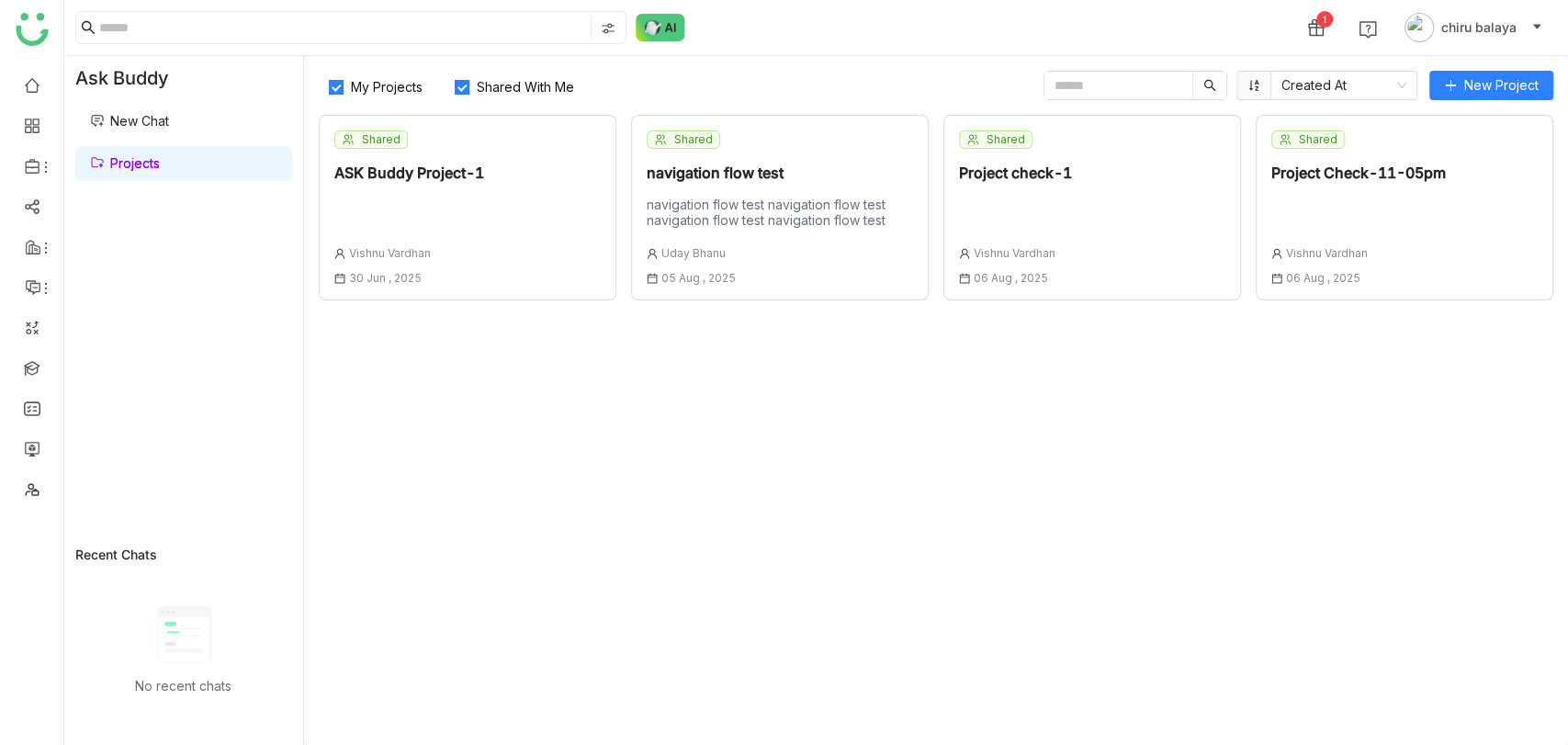 click on "Shared  navigation flow test   navigation flow test navigation flow test navigation flow test navigation flow test  [FIRST] [LAST] [DATE]" 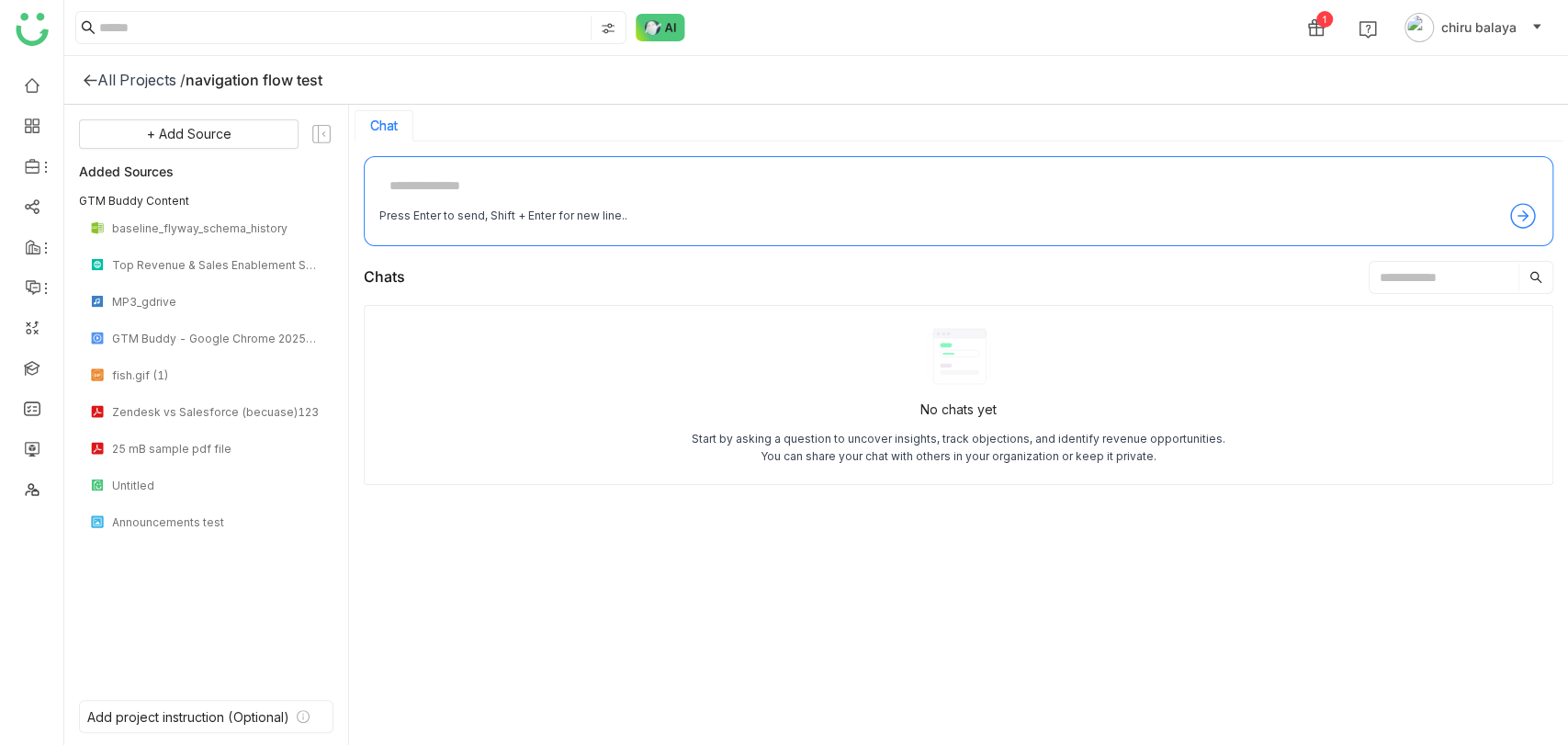 click at bounding box center (958, 186) 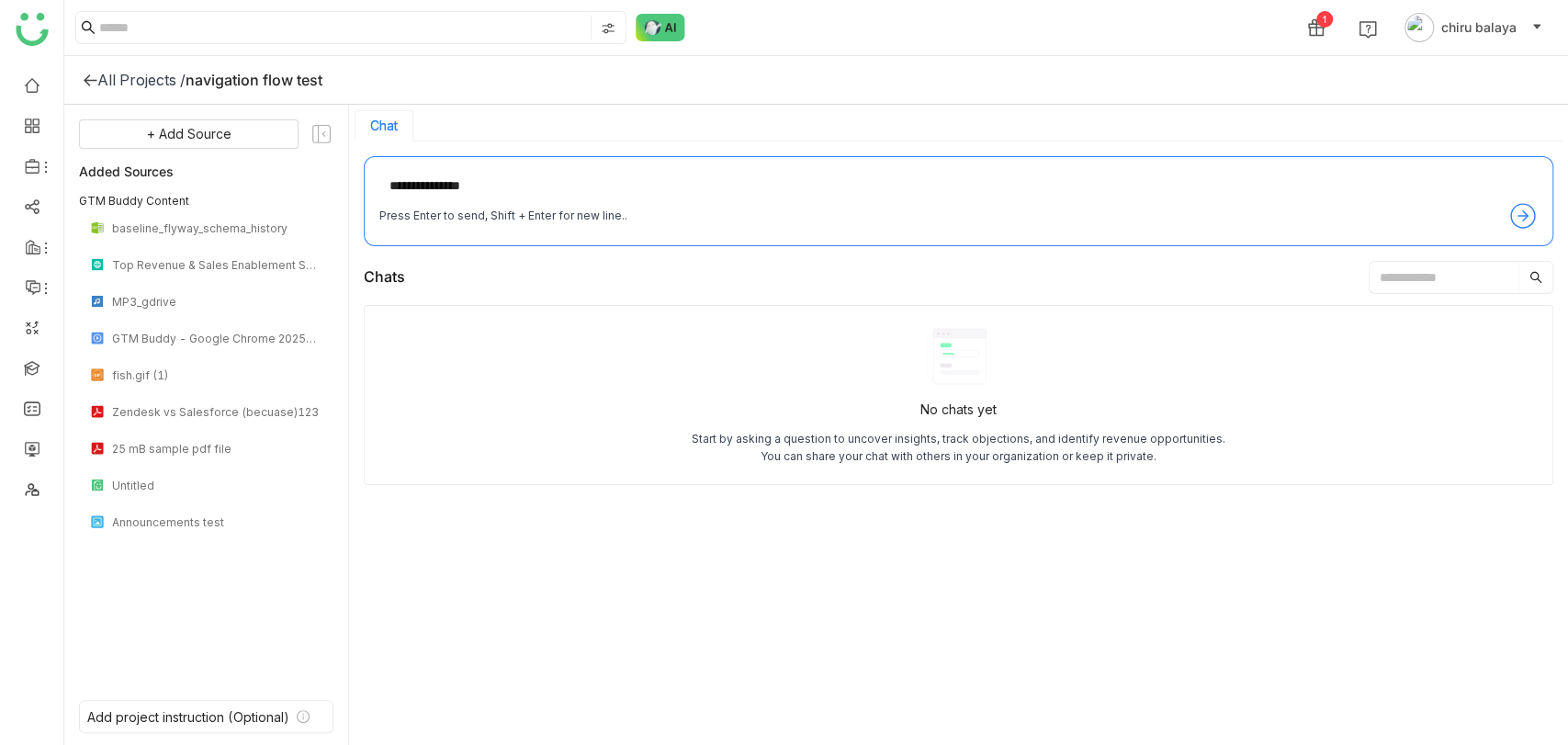 type on "**********" 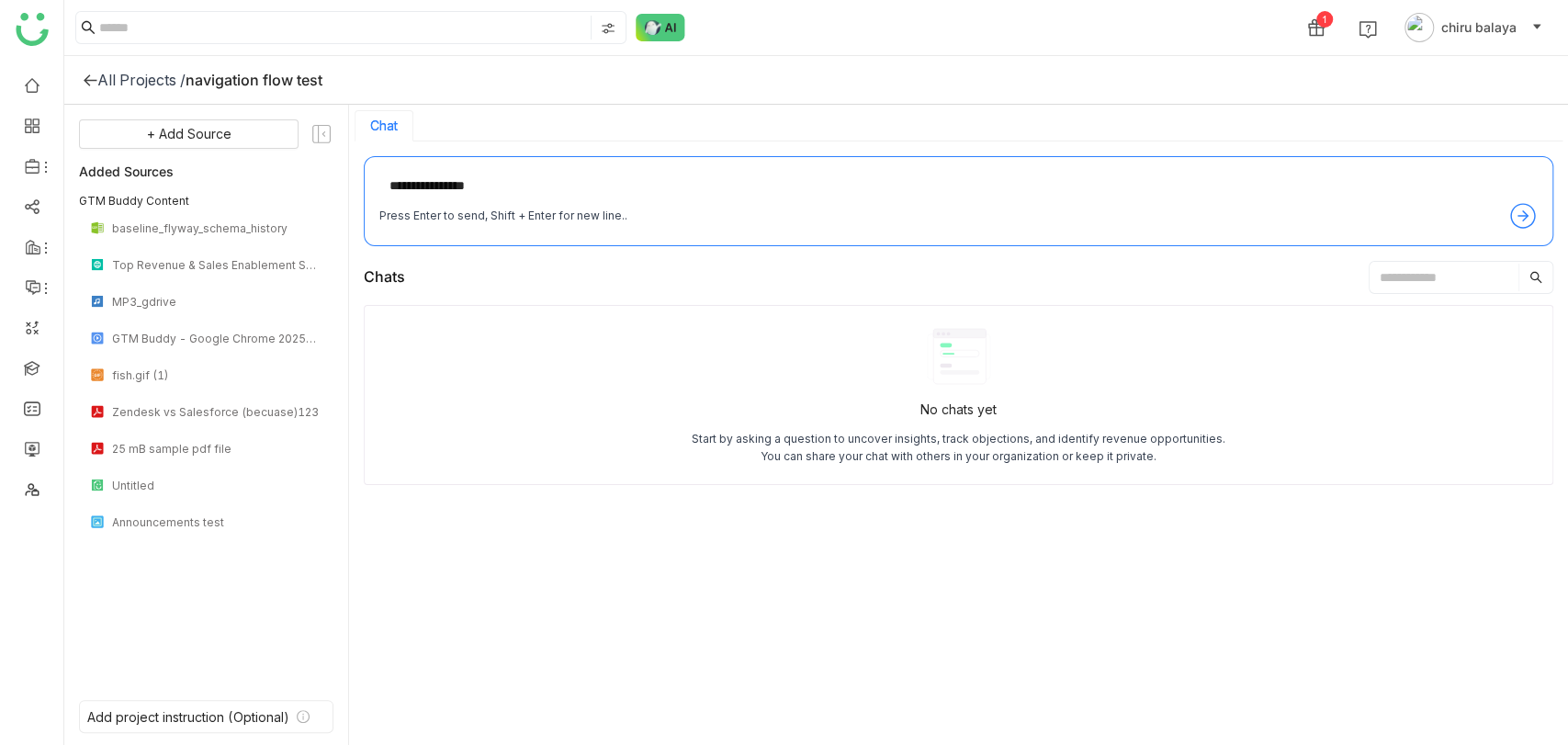 type 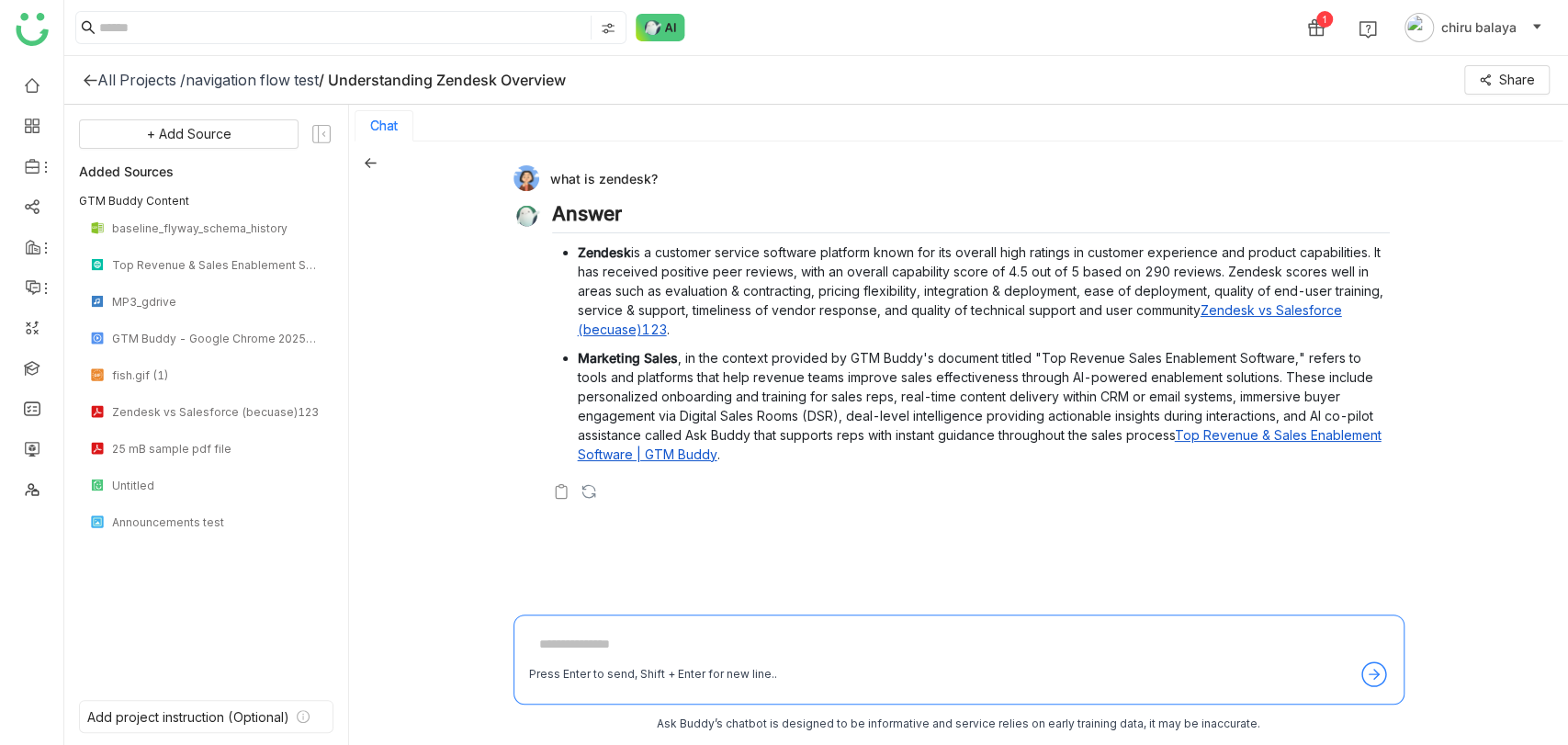 click on "Zendesk vs Salesforce (becuase)123" at bounding box center (960, 320) 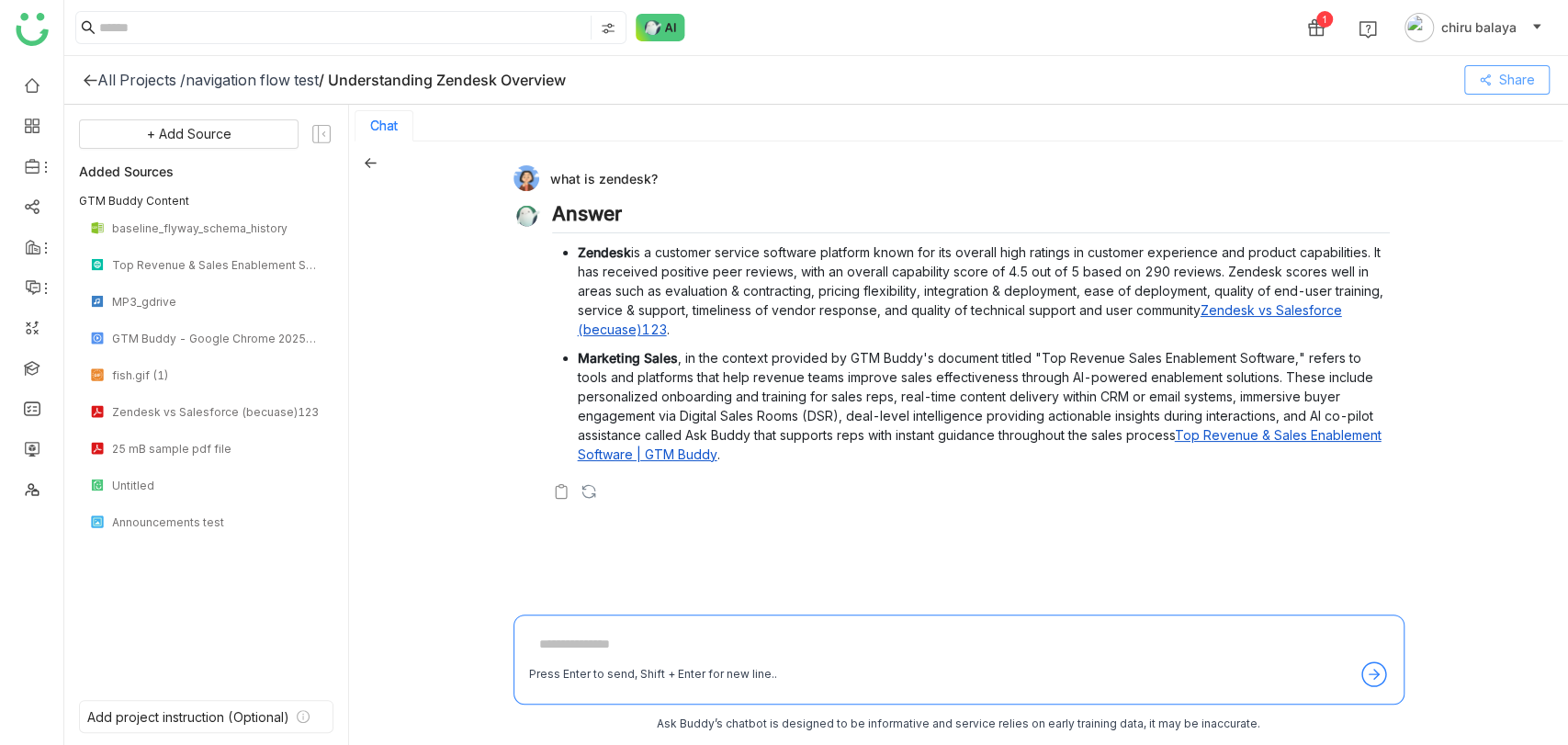 click on "Share" 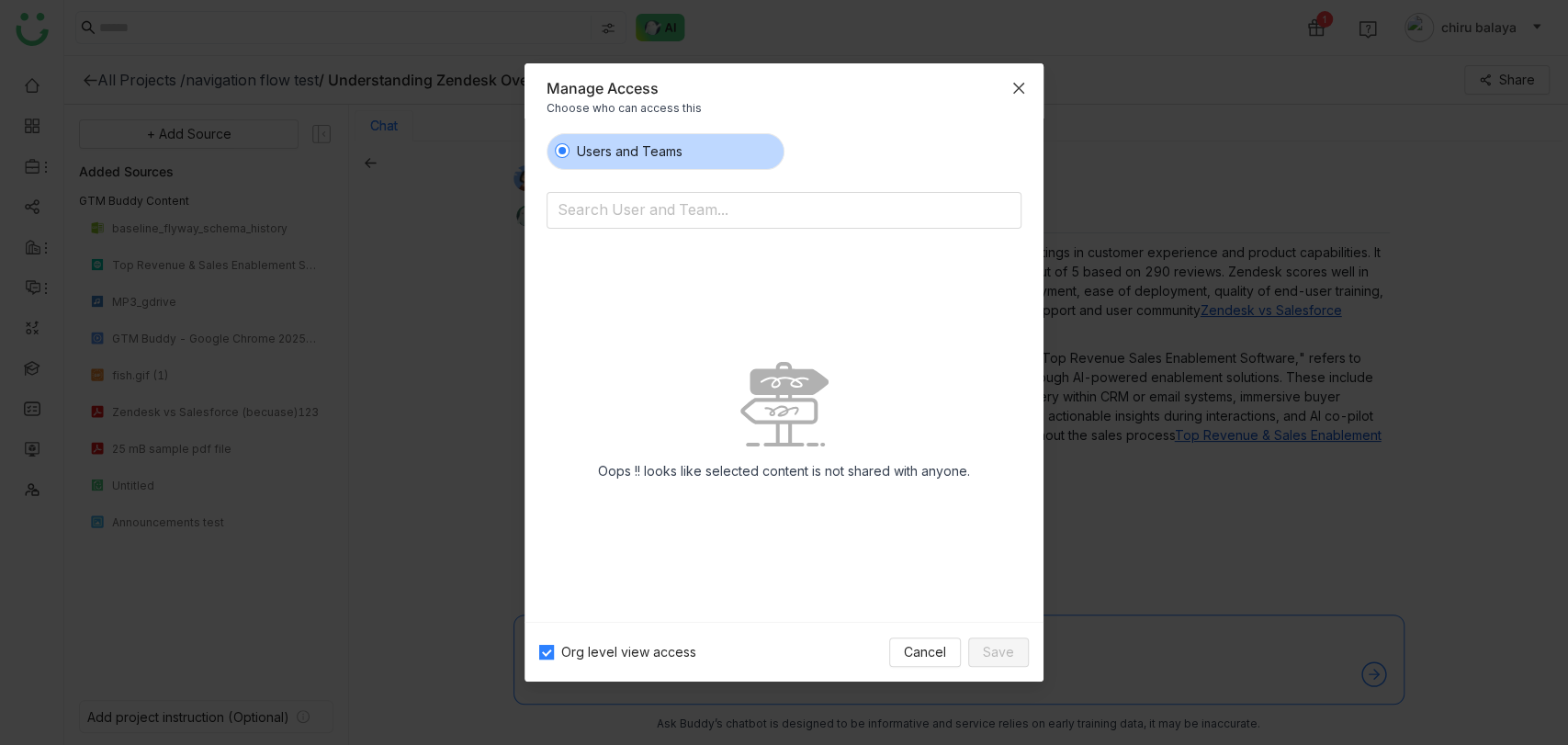 click 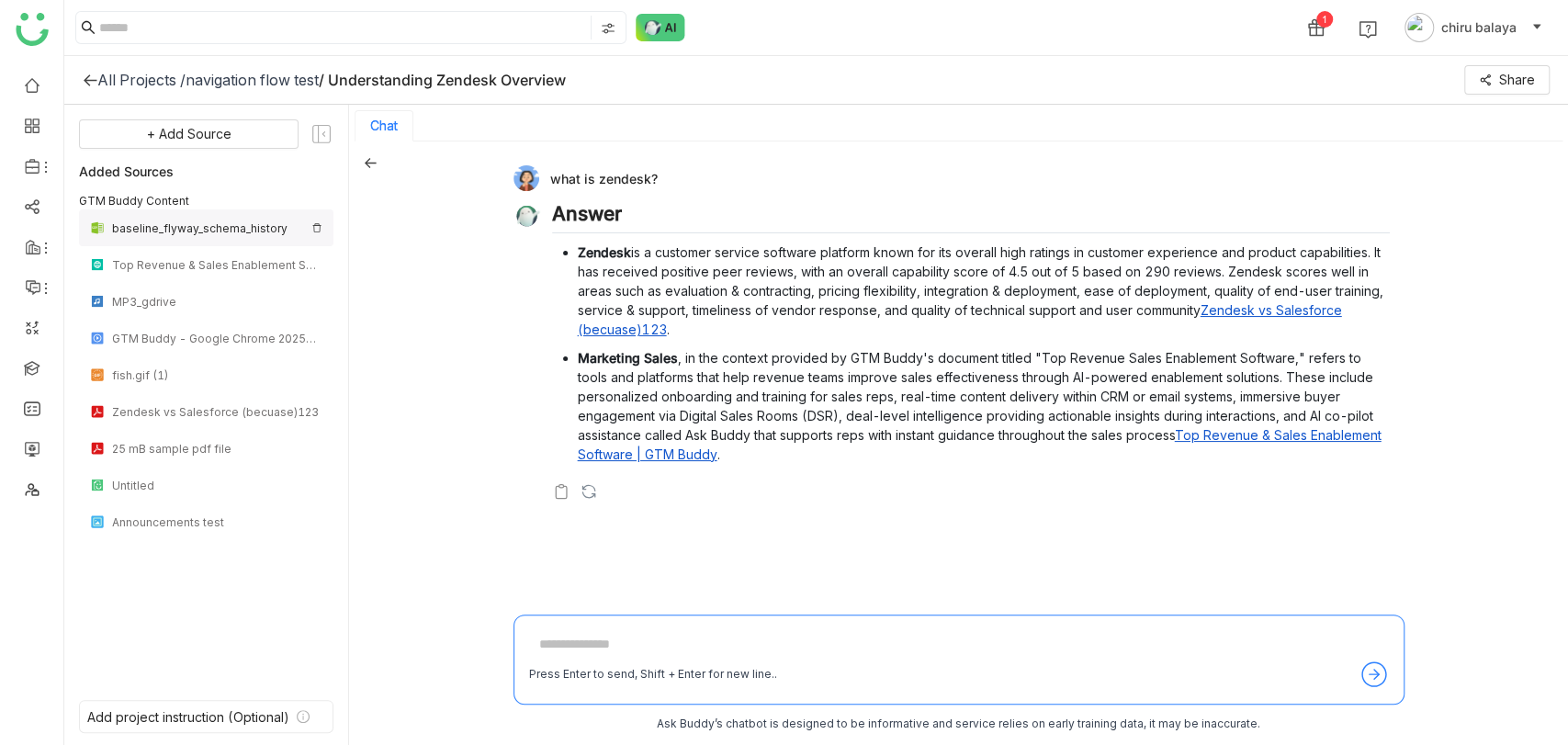 click on "baseline_flyway_schema_history" 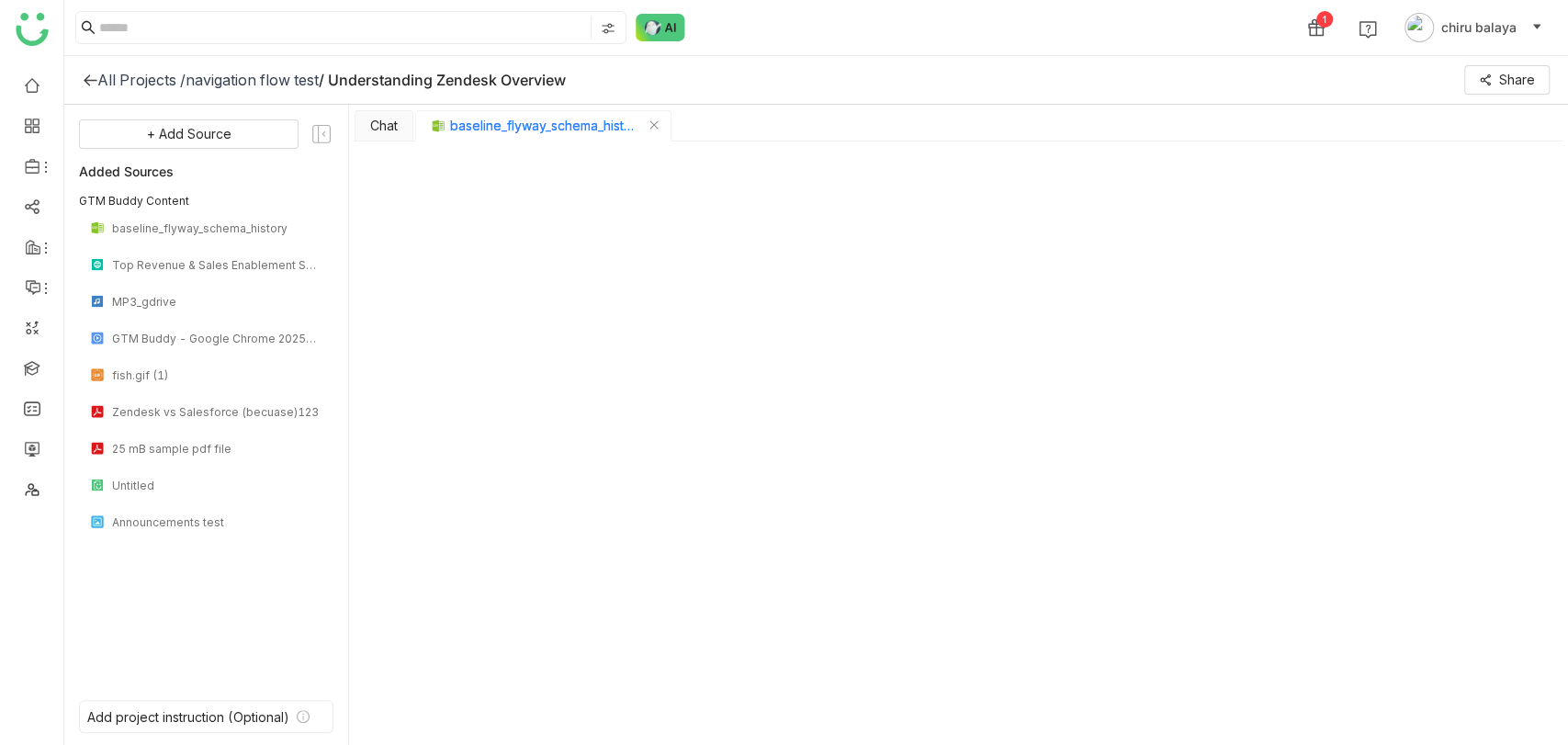type on "*" 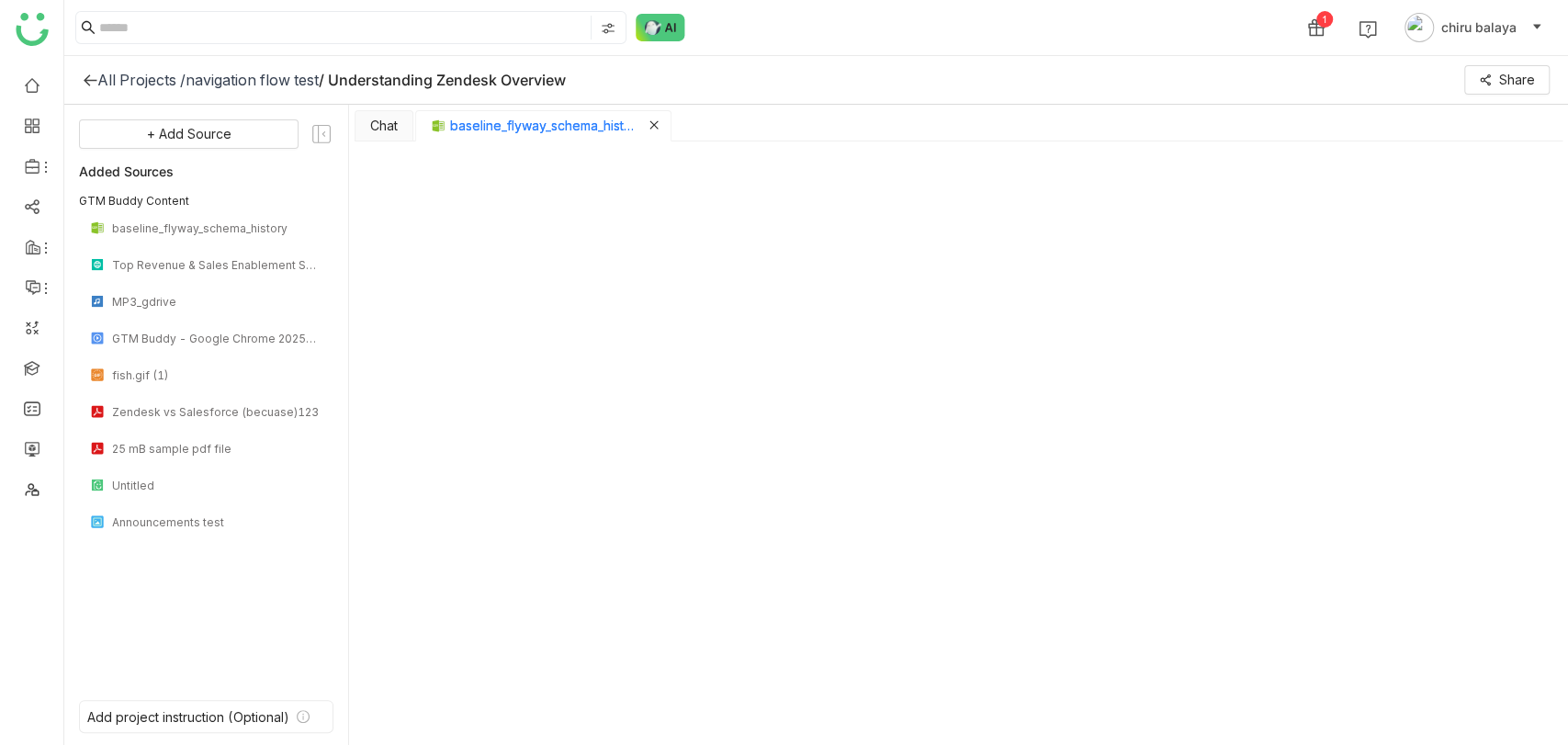 click 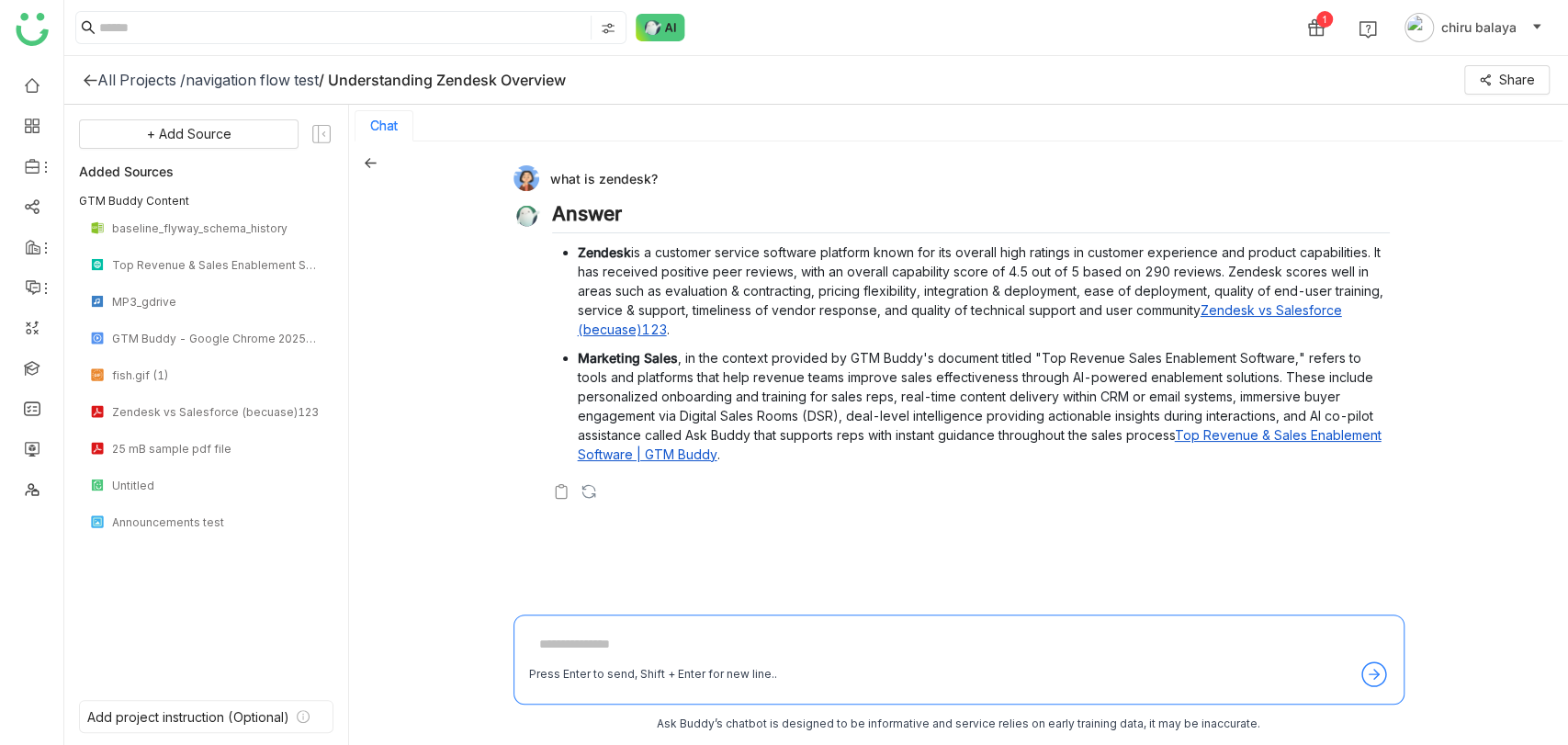 click on "Chat" at bounding box center (384, 126) 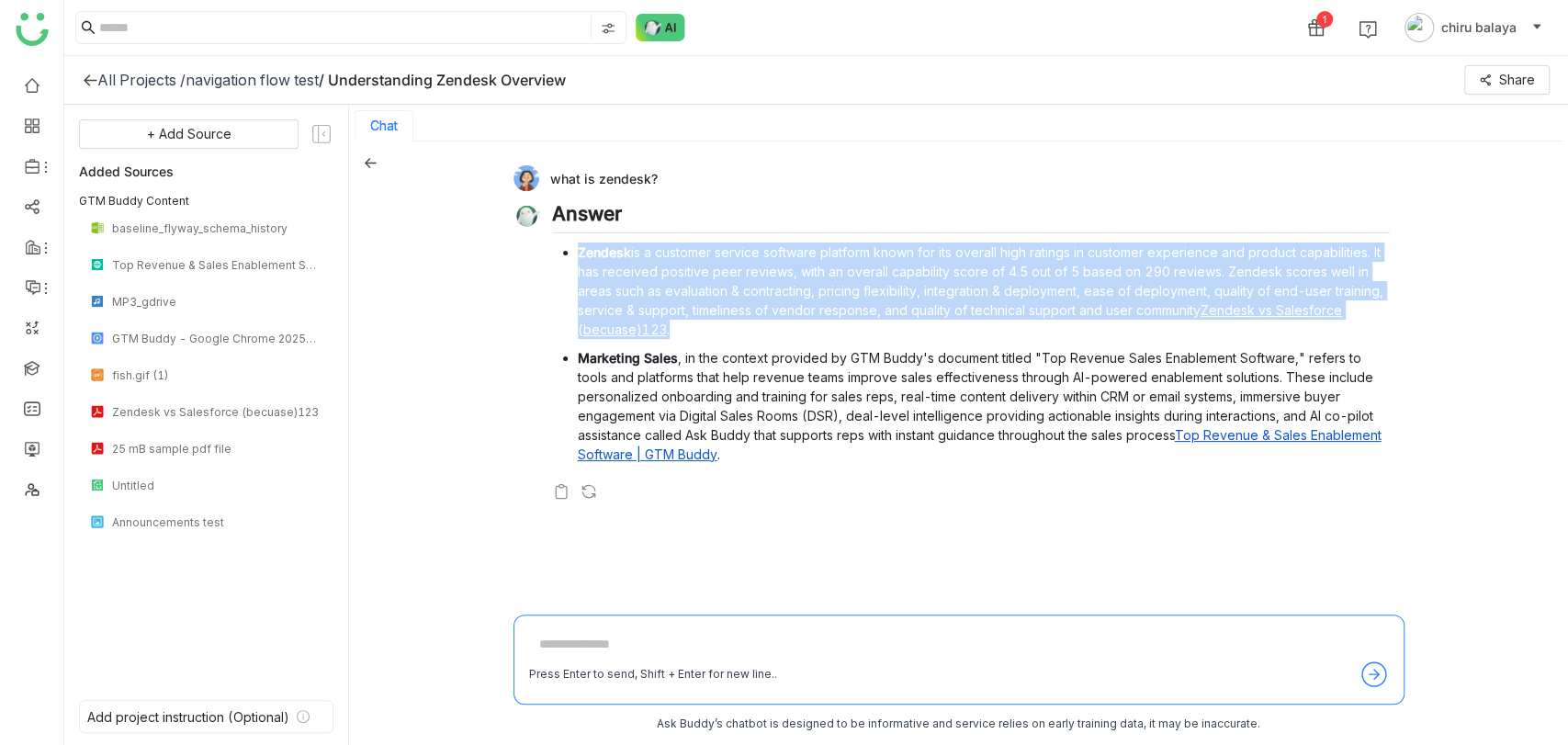 drag, startPoint x: 717, startPoint y: 333, endPoint x: 574, endPoint y: 254, distance: 163.37074 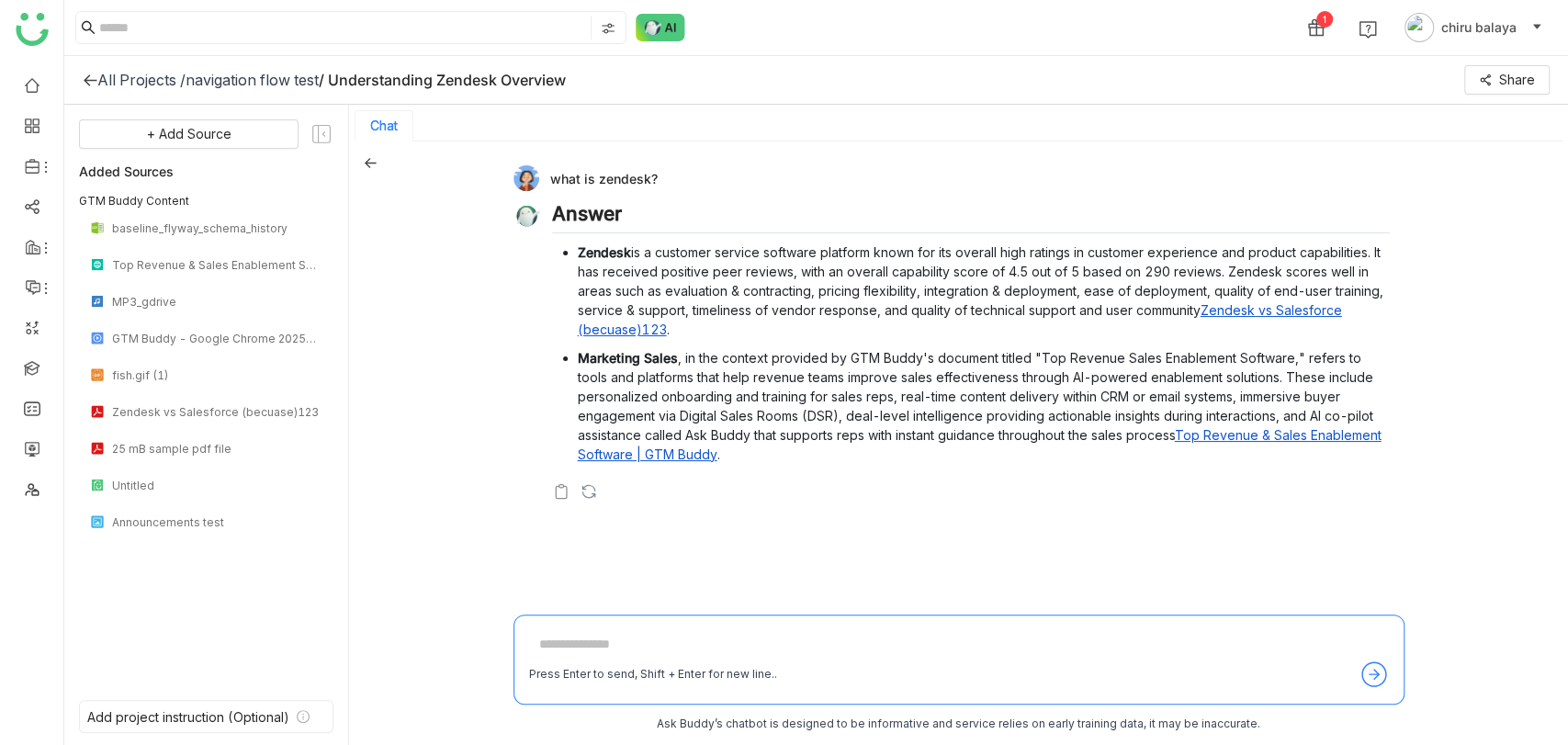 click on "Zendesk  is a customer service software platform known for its overall high ratings in customer experience and product capabilities. It has received positive peer reviews, with an overall capability score of 4.5 out of 5 based on 290 reviews. Zendesk scores well in areas such as evaluation & contracting, pricing flexibility, integration & deployment, ease of deployment, quality of end-user training, service & support, timeliness of vendor response, and quality of technical support and user community  Zendesk vs Salesforce (becuase)123 .
Marketing Sales Top Revenue & Sales Enablement Software | GTM Buddy ." at bounding box center (971, 353) 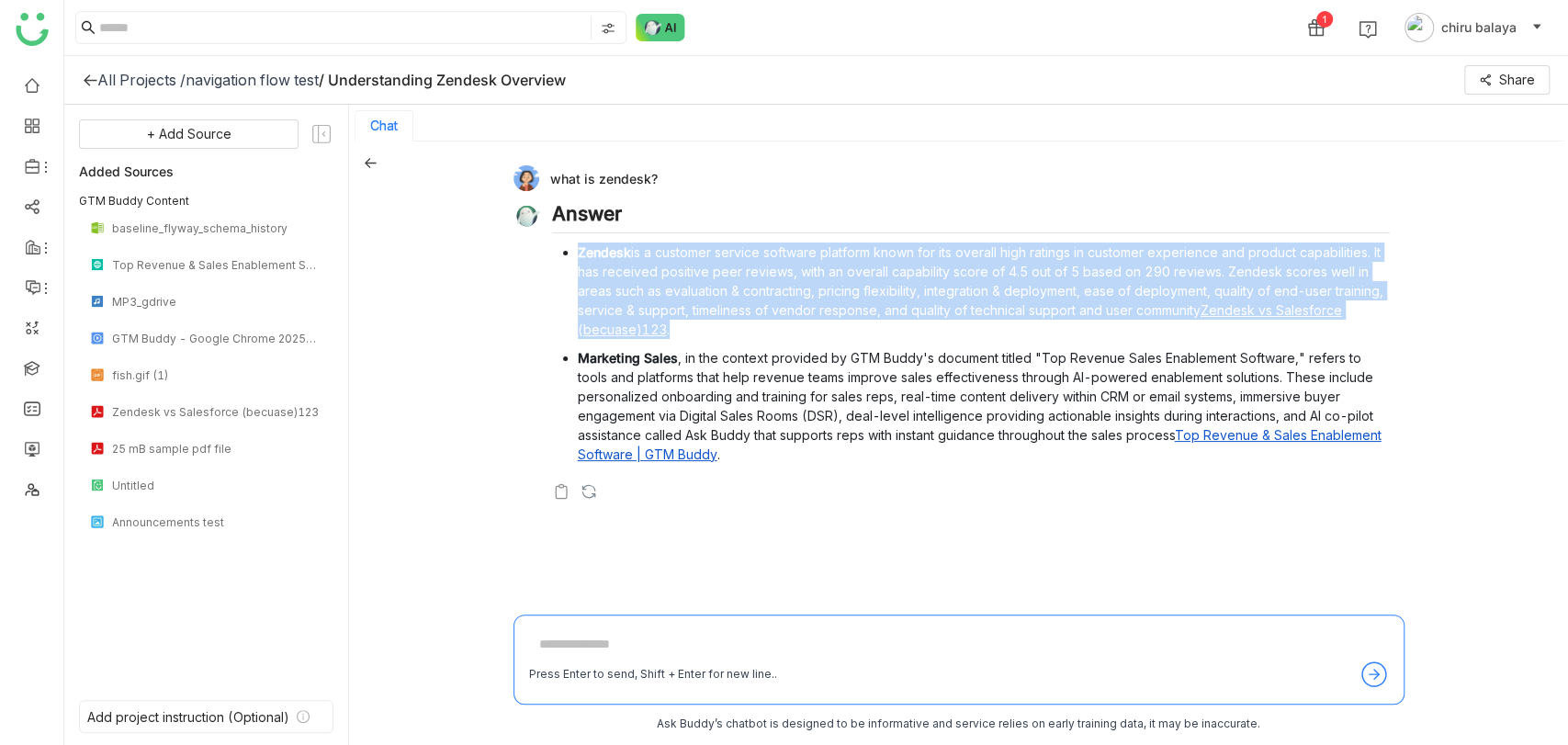 drag, startPoint x: 575, startPoint y: 251, endPoint x: 685, endPoint y: 330, distance: 135.42895 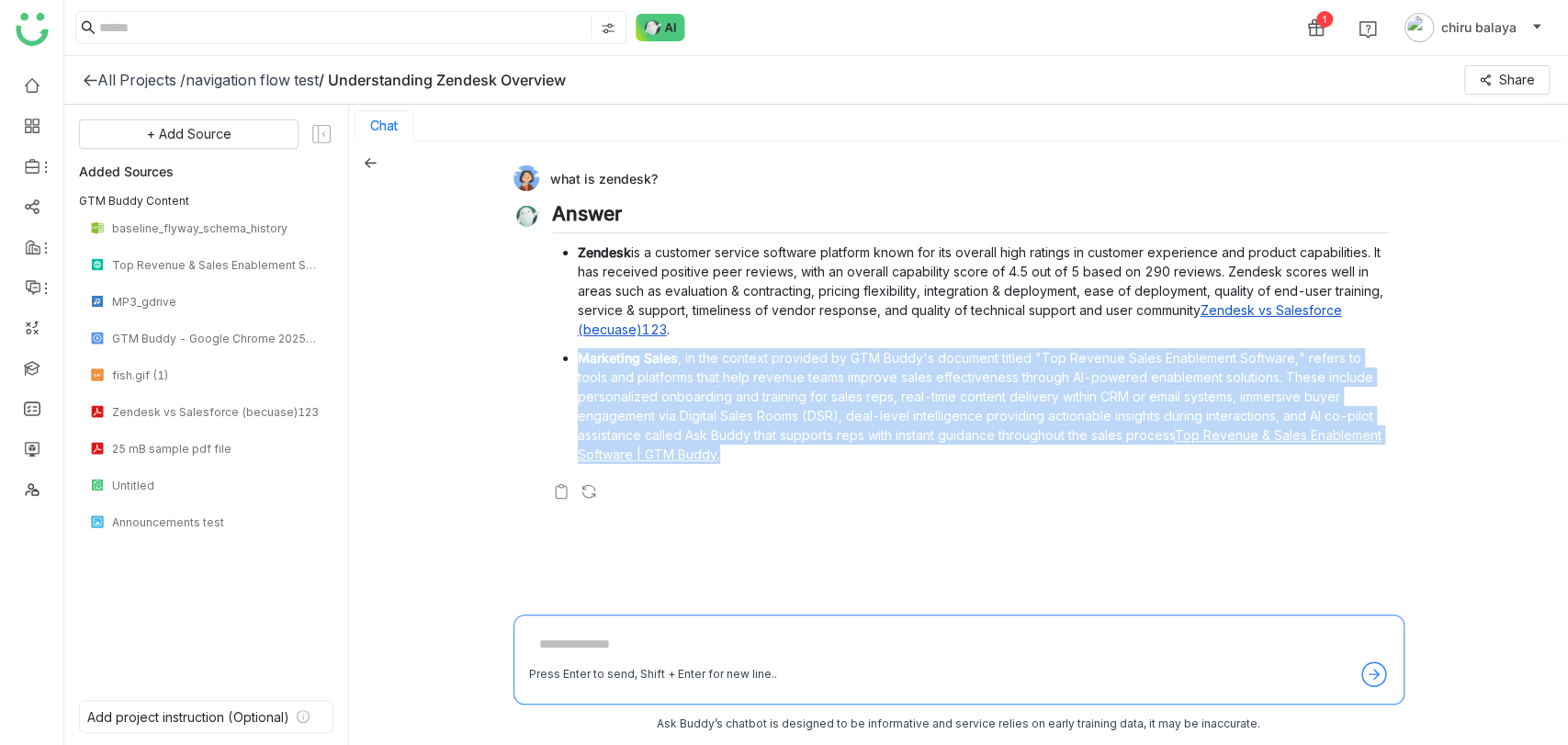 drag, startPoint x: 581, startPoint y: 355, endPoint x: 765, endPoint y: 459, distance: 211.35752 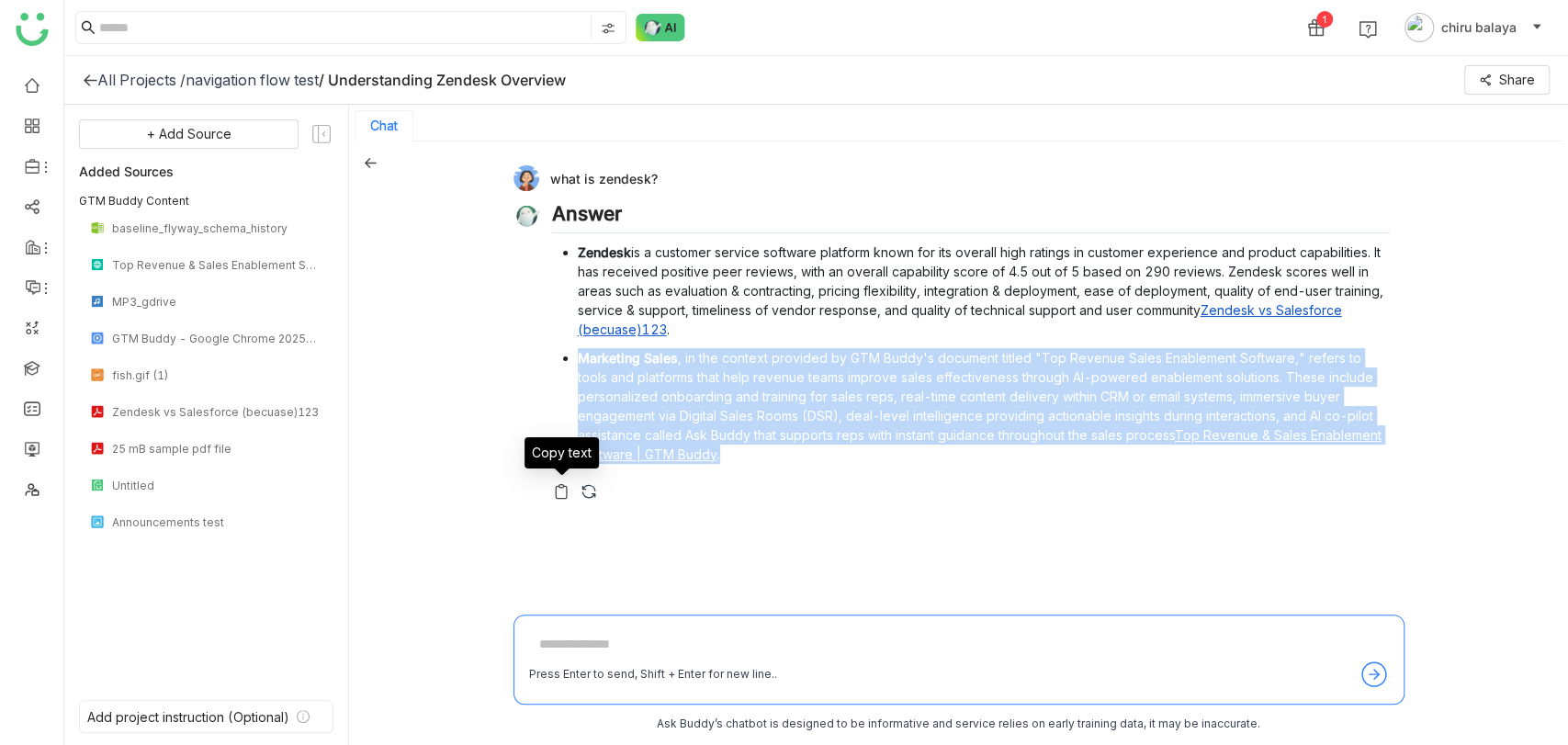 click at bounding box center [561, 491] 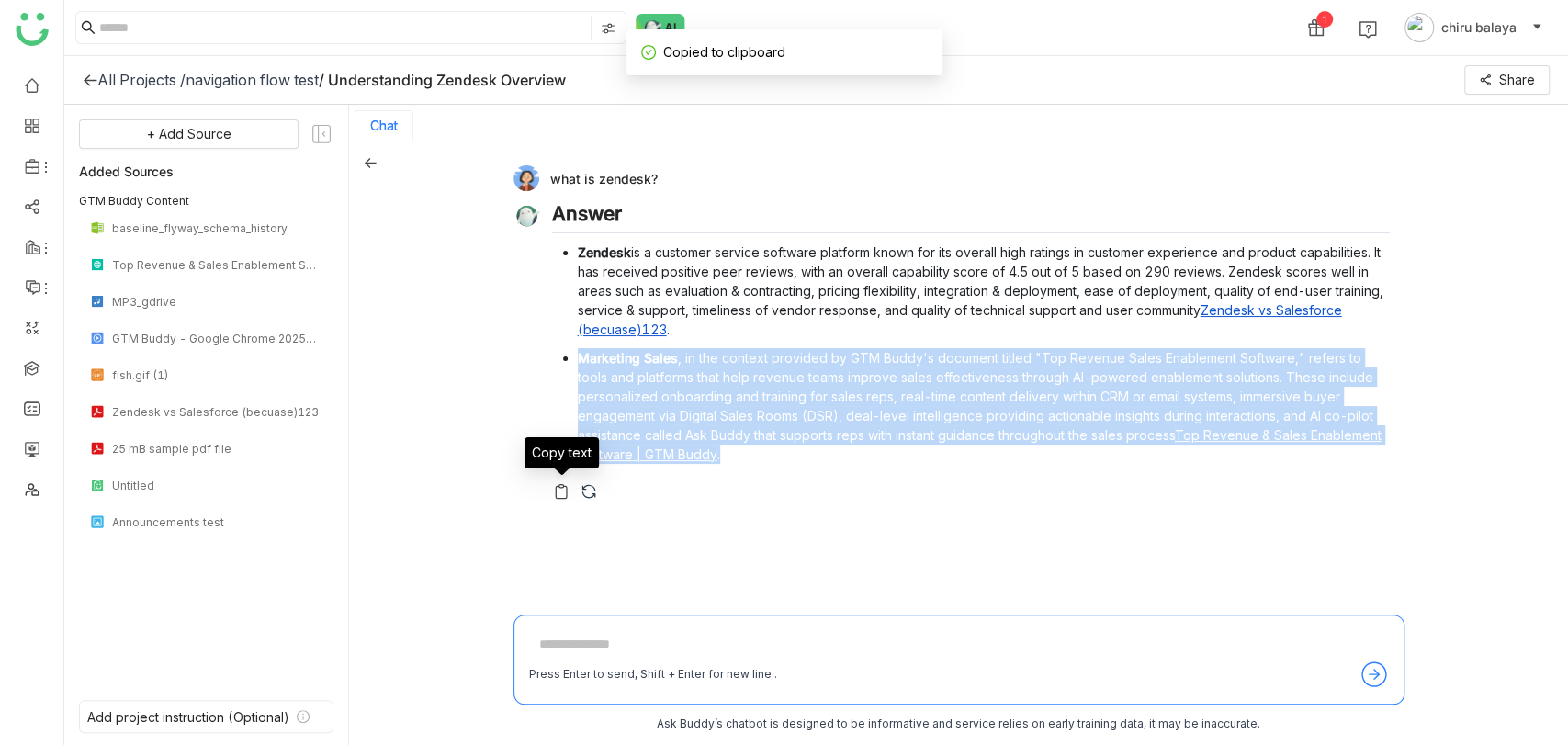 scroll, scrollTop: 2, scrollLeft: 0, axis: vertical 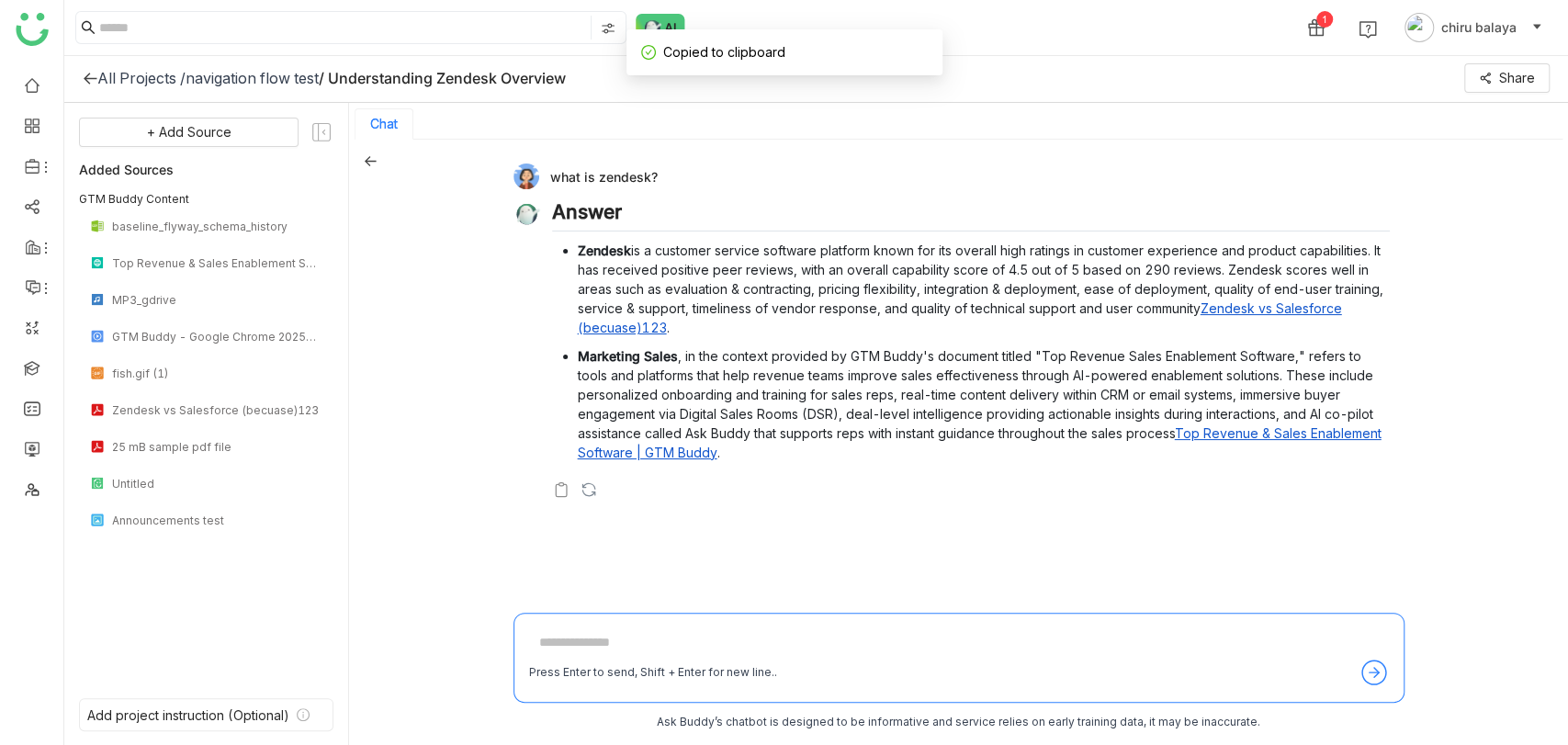 click at bounding box center [959, 643] 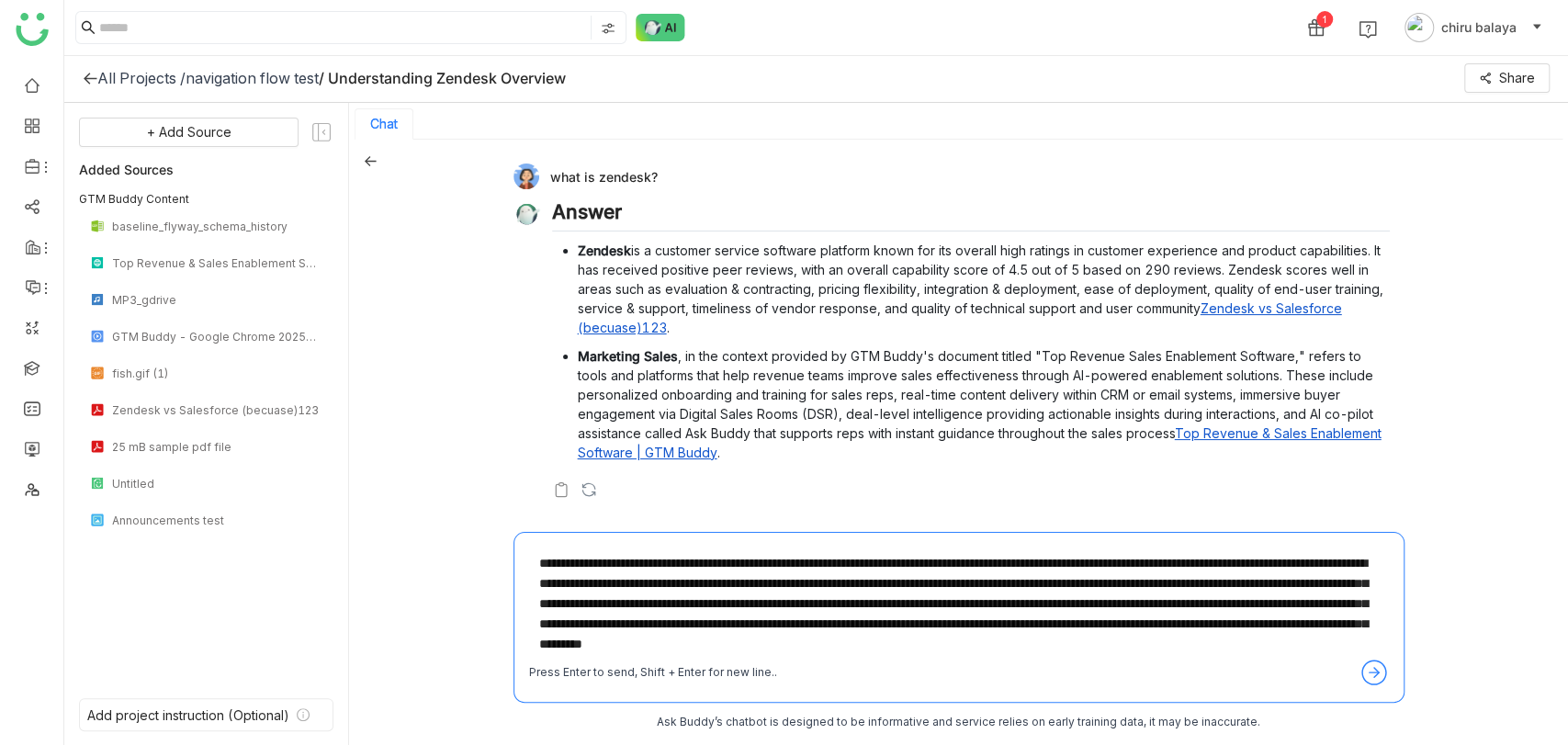 scroll, scrollTop: 0, scrollLeft: 0, axis: both 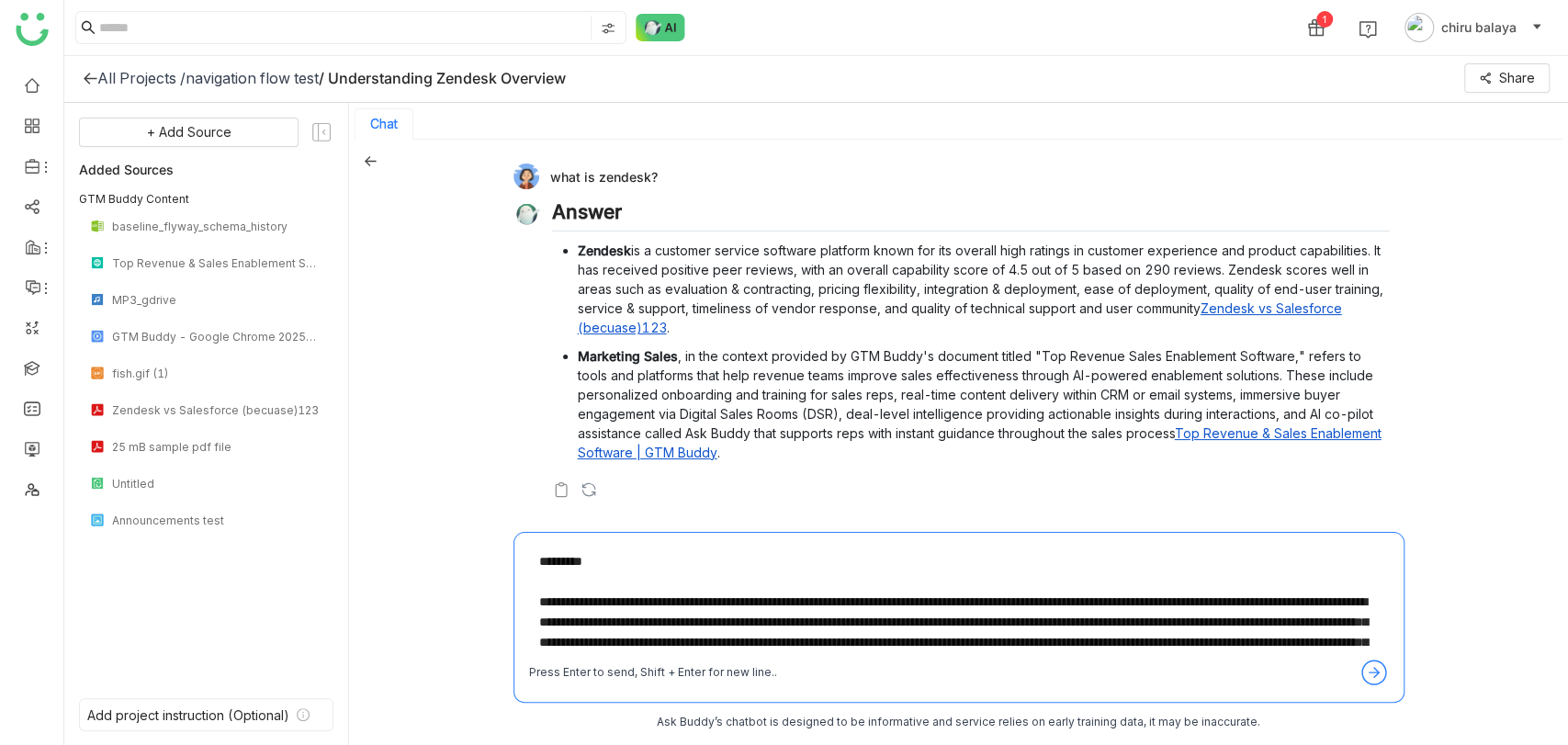 type on "**********" 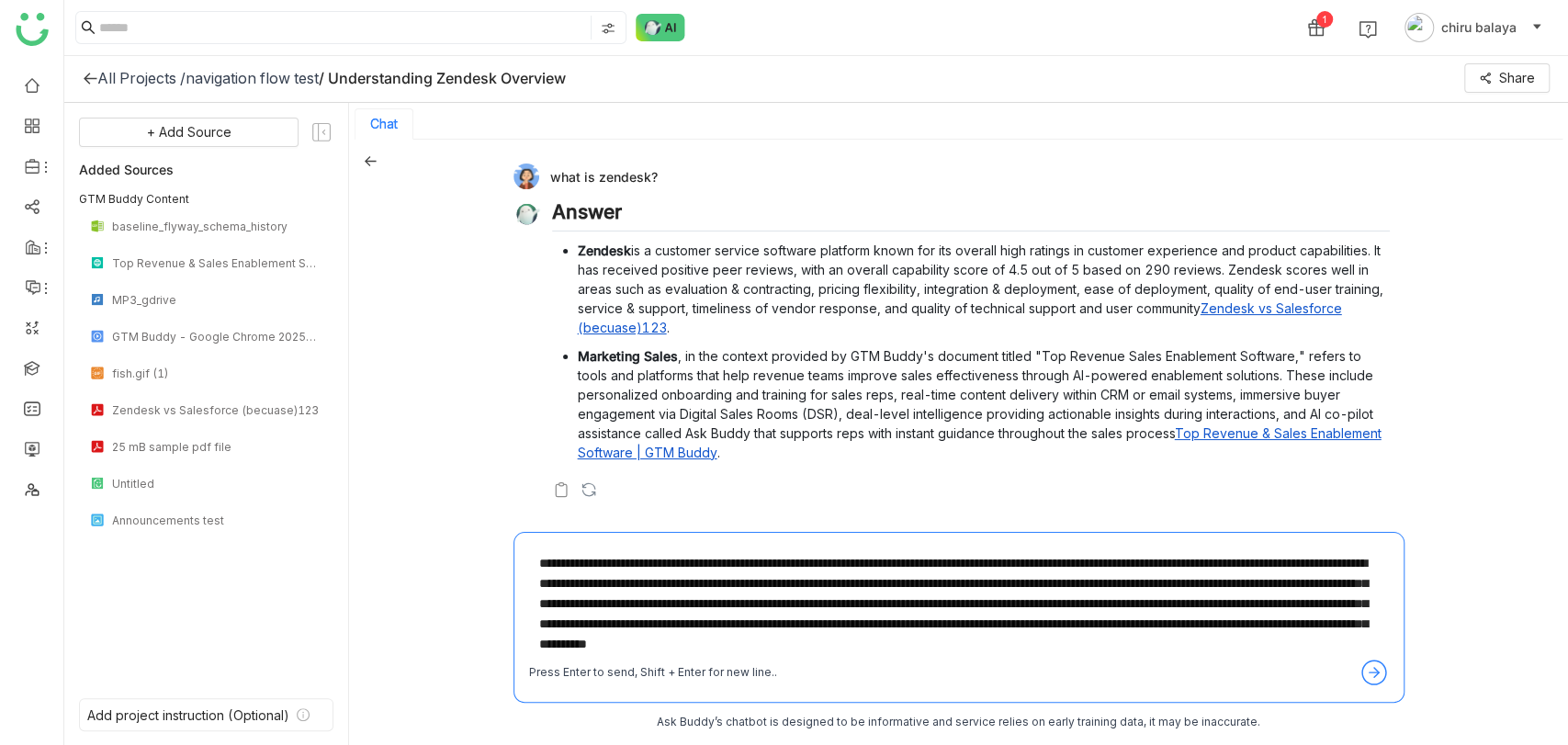type 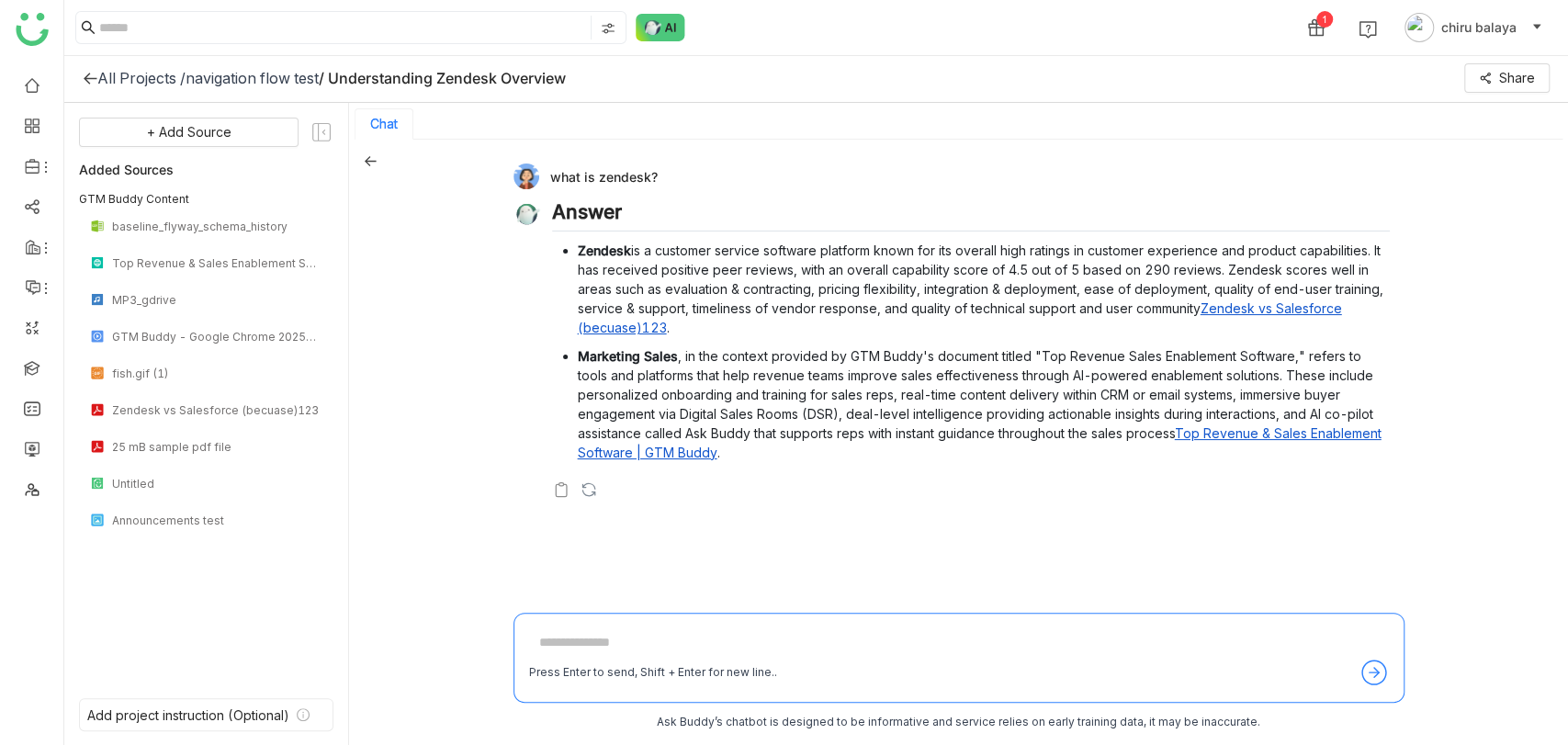 scroll, scrollTop: 0, scrollLeft: 0, axis: both 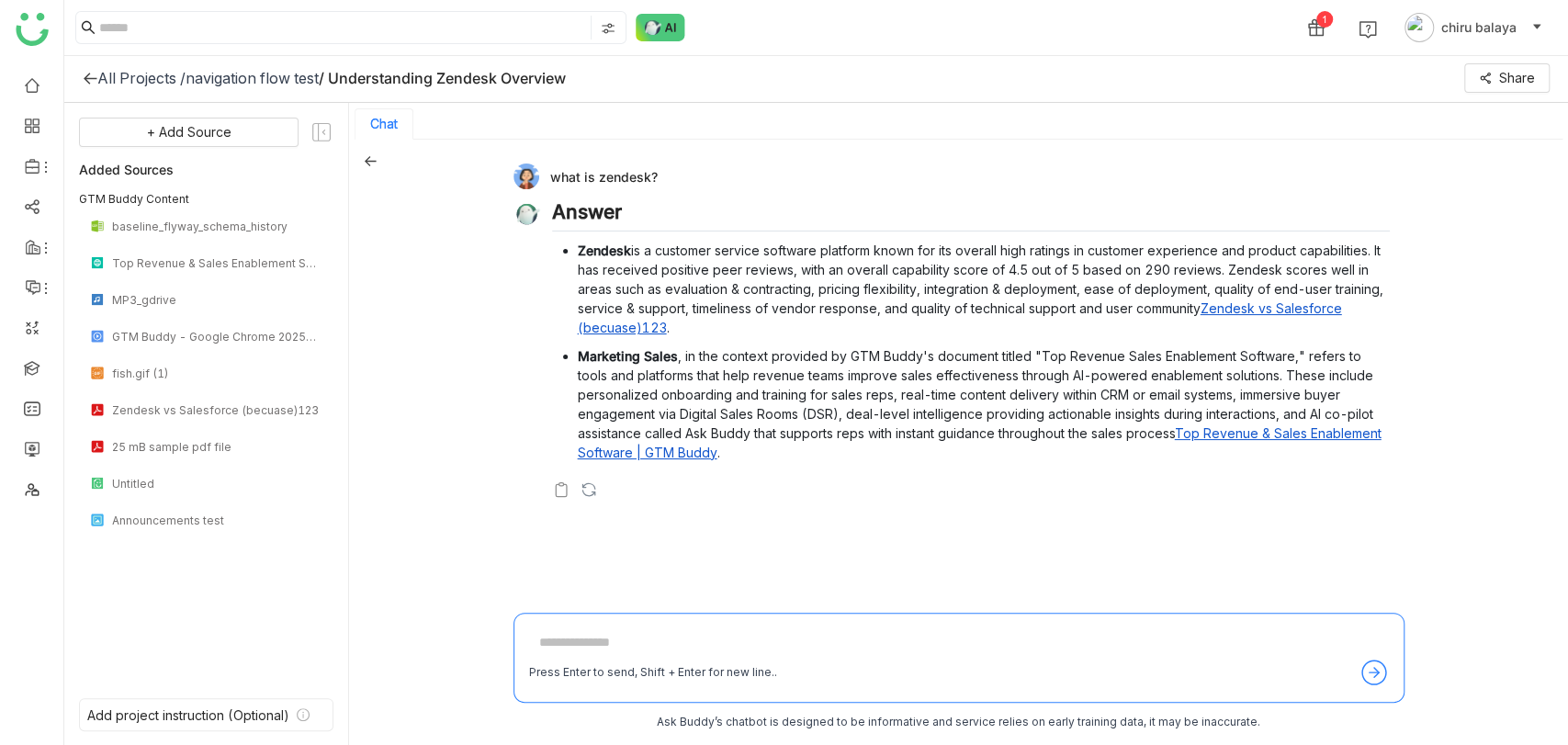click 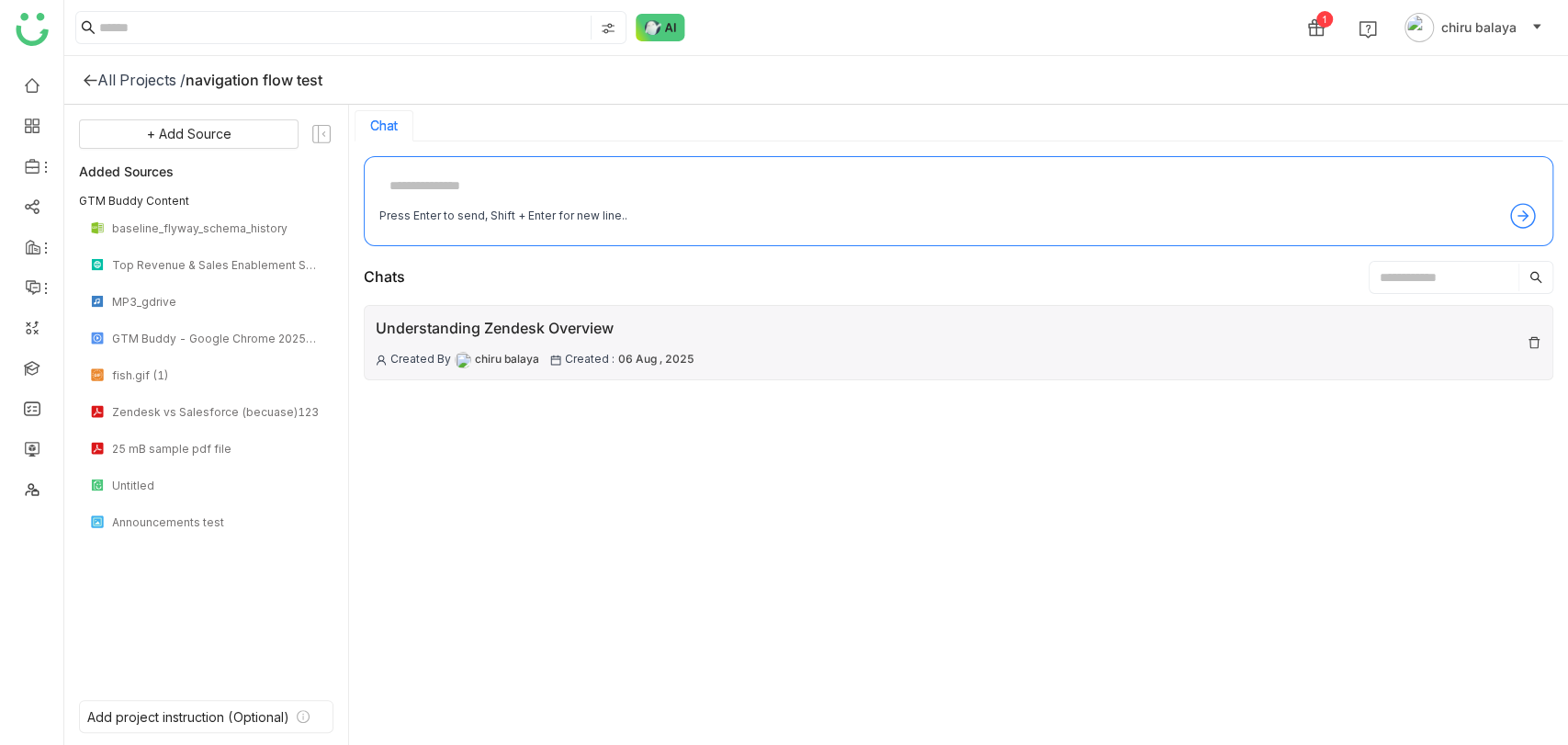 click on "Understanding Zendesk Overview" at bounding box center [535, 328] 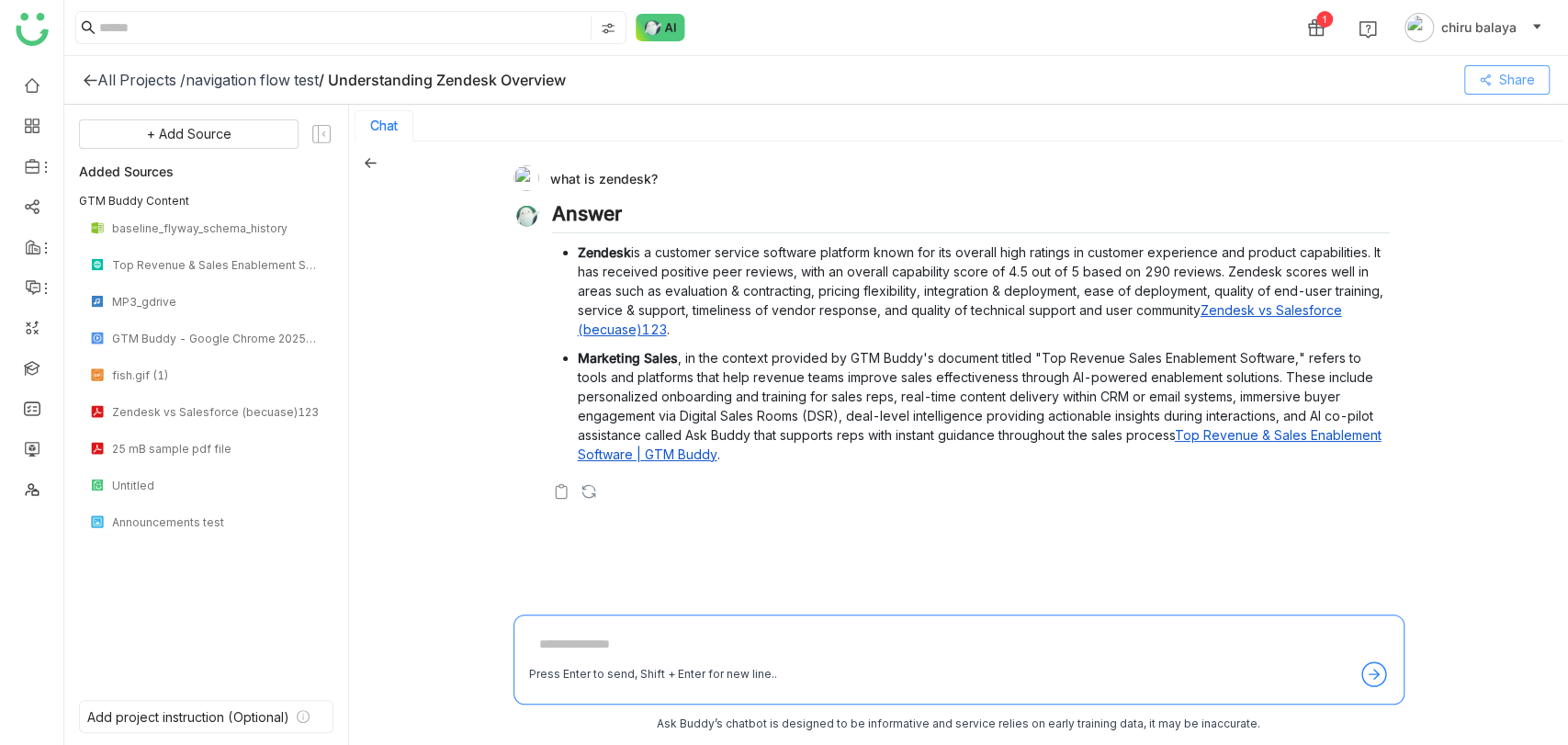 click on "Share" 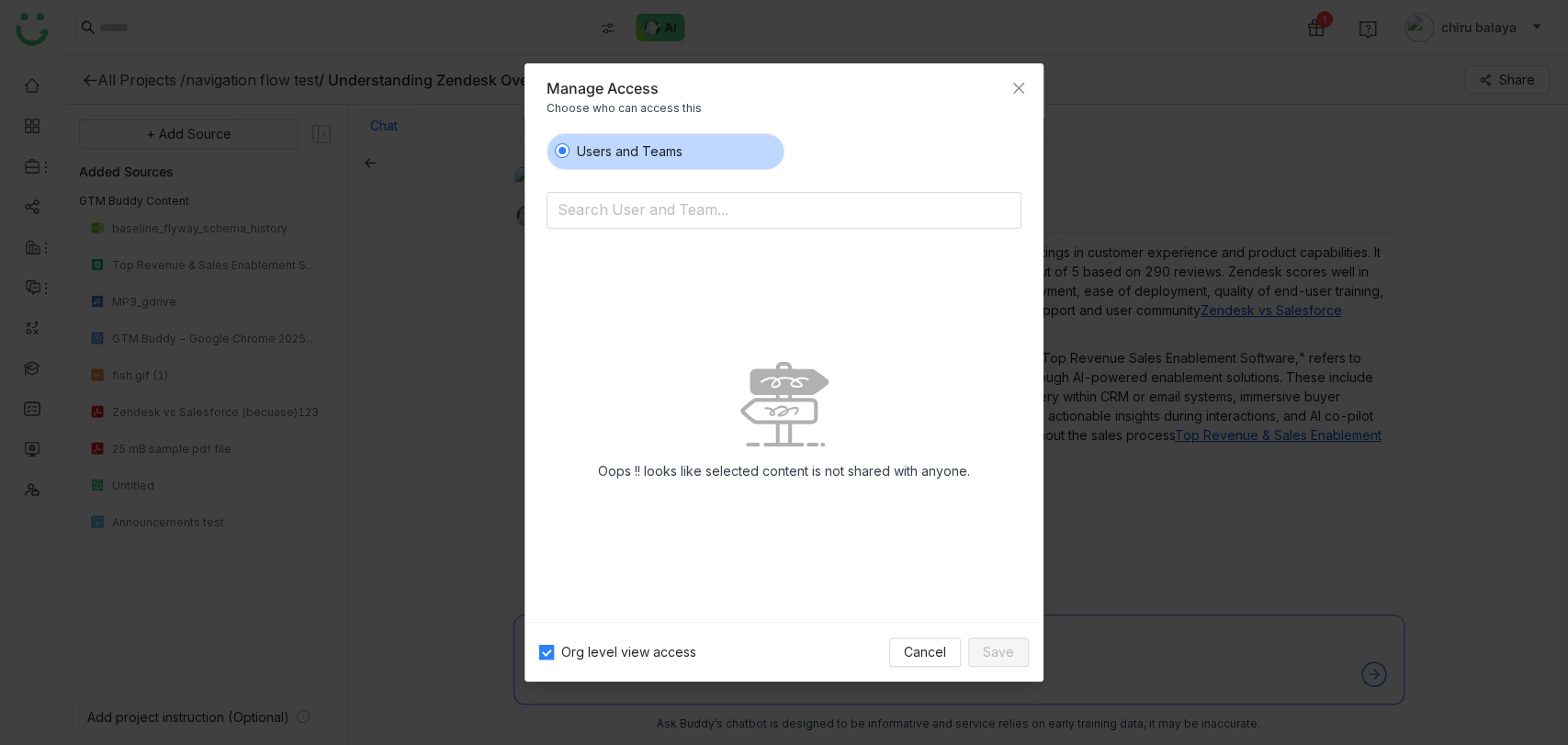click on "Org level view access" at bounding box center (628, 652) 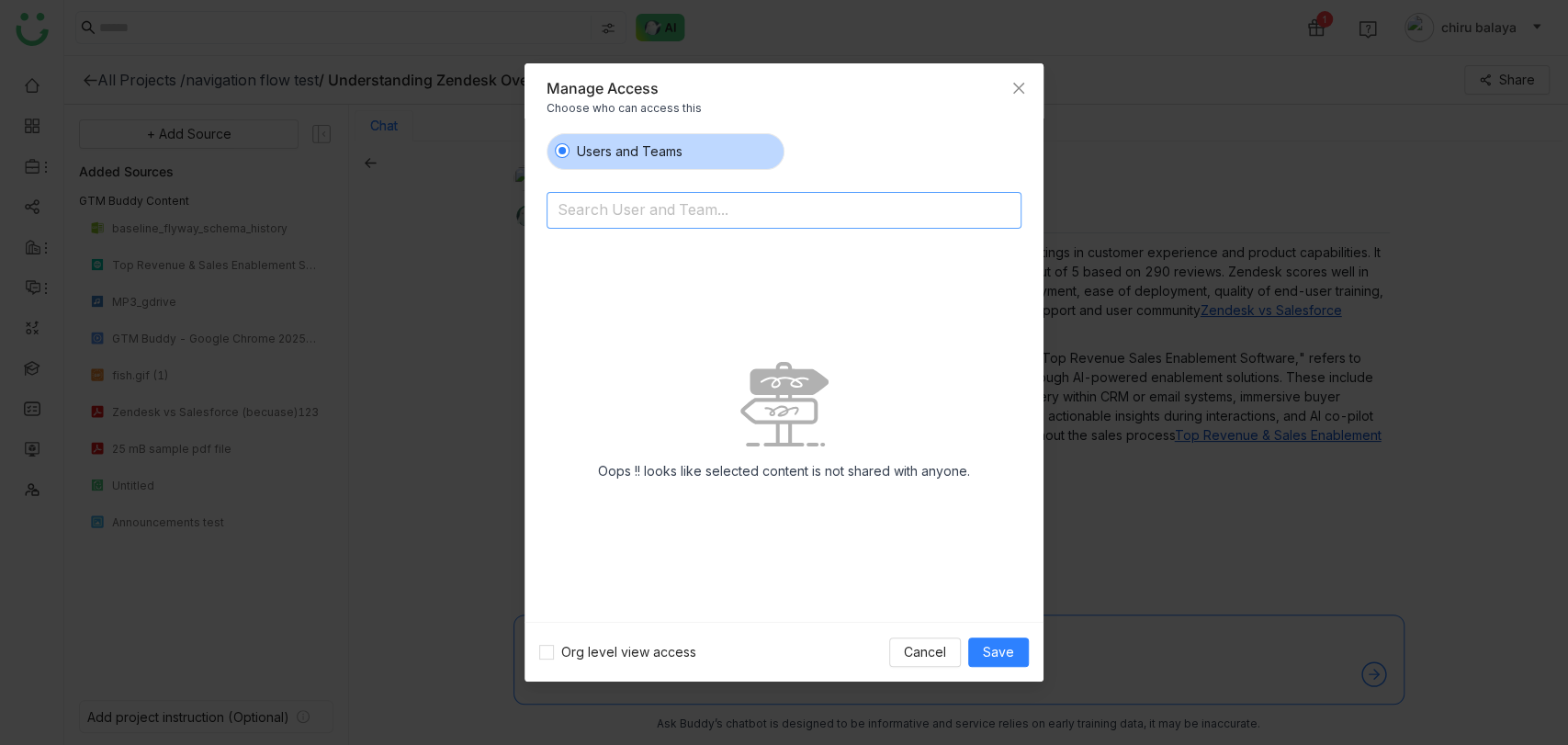 click at bounding box center (737, 211) 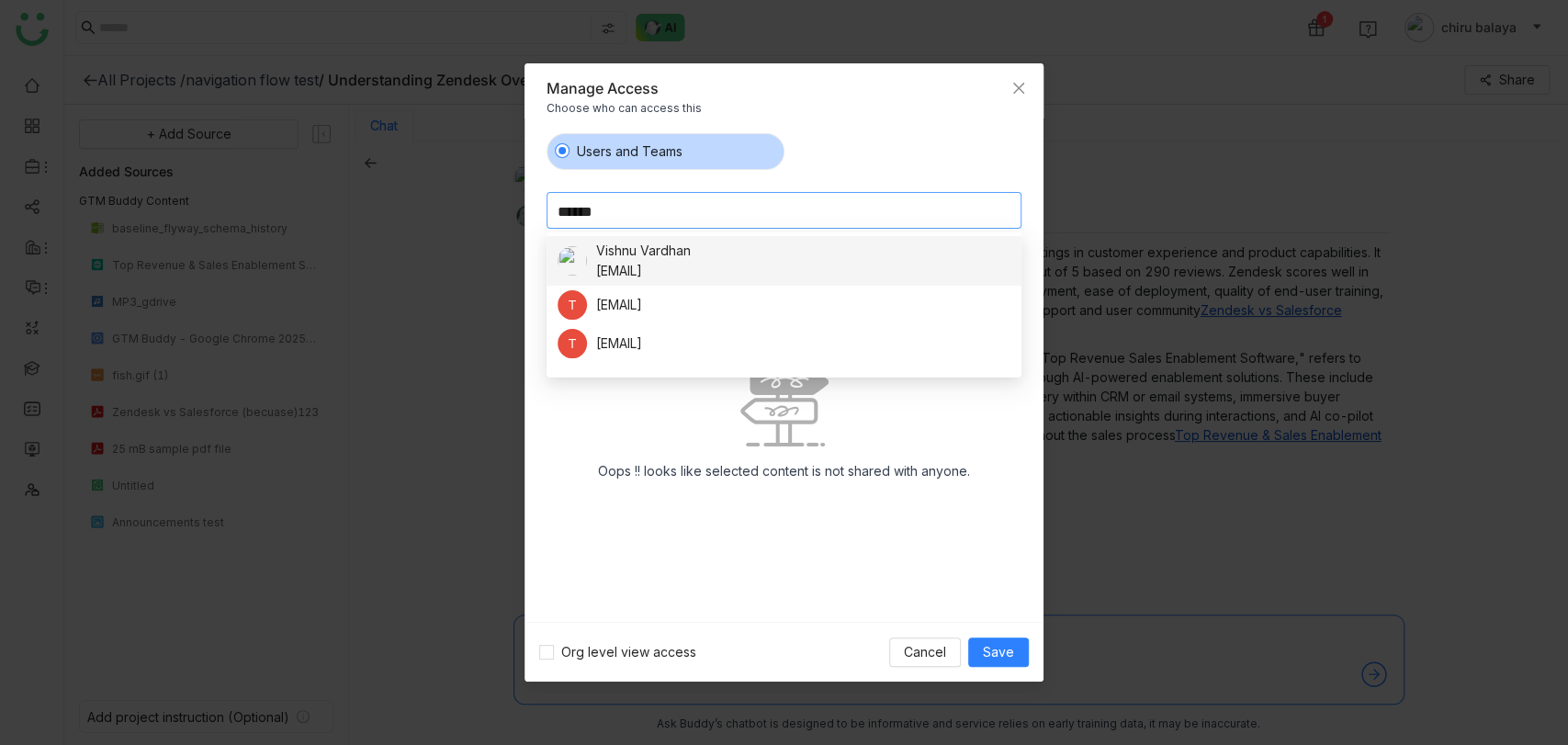 type on "******" 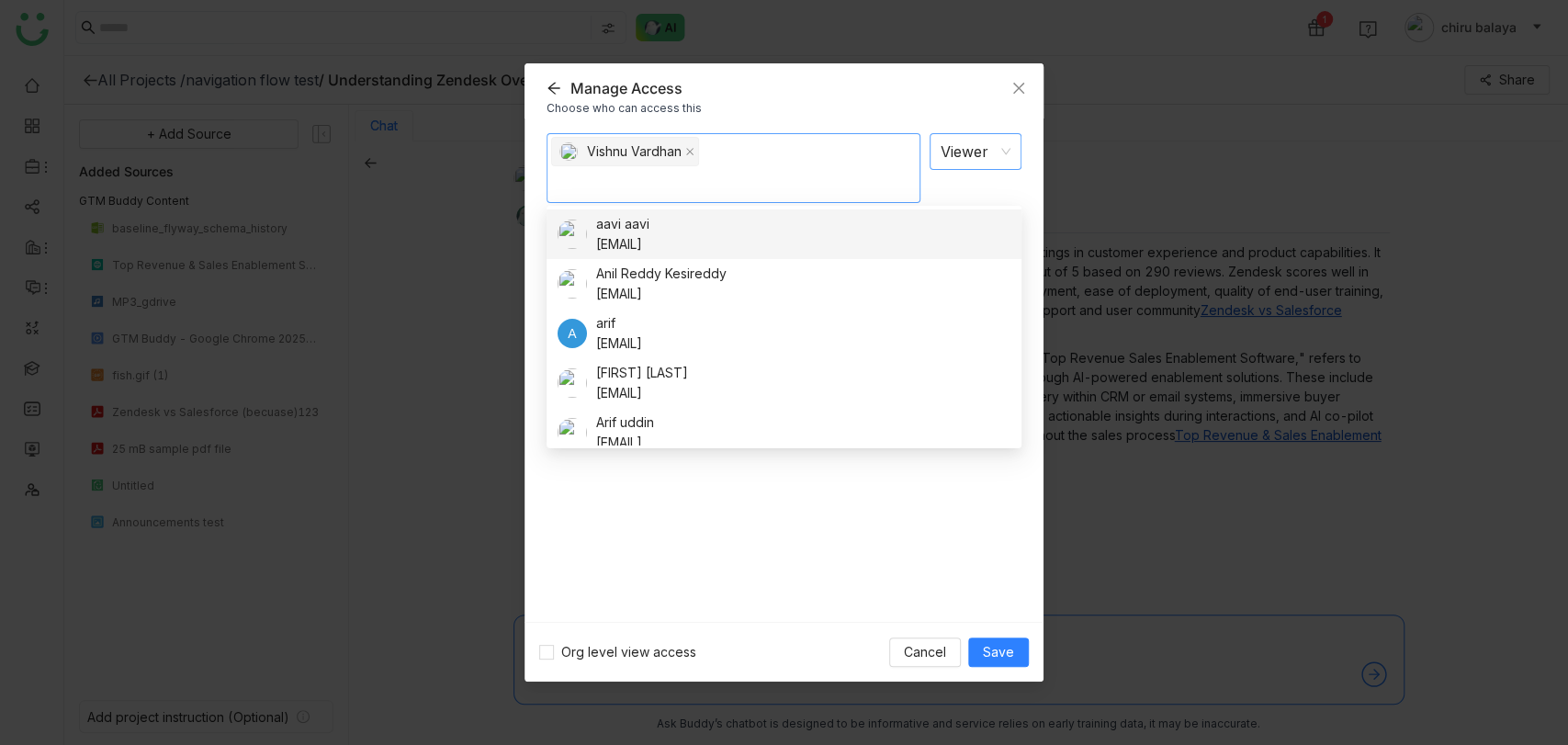 click on "Viewer" 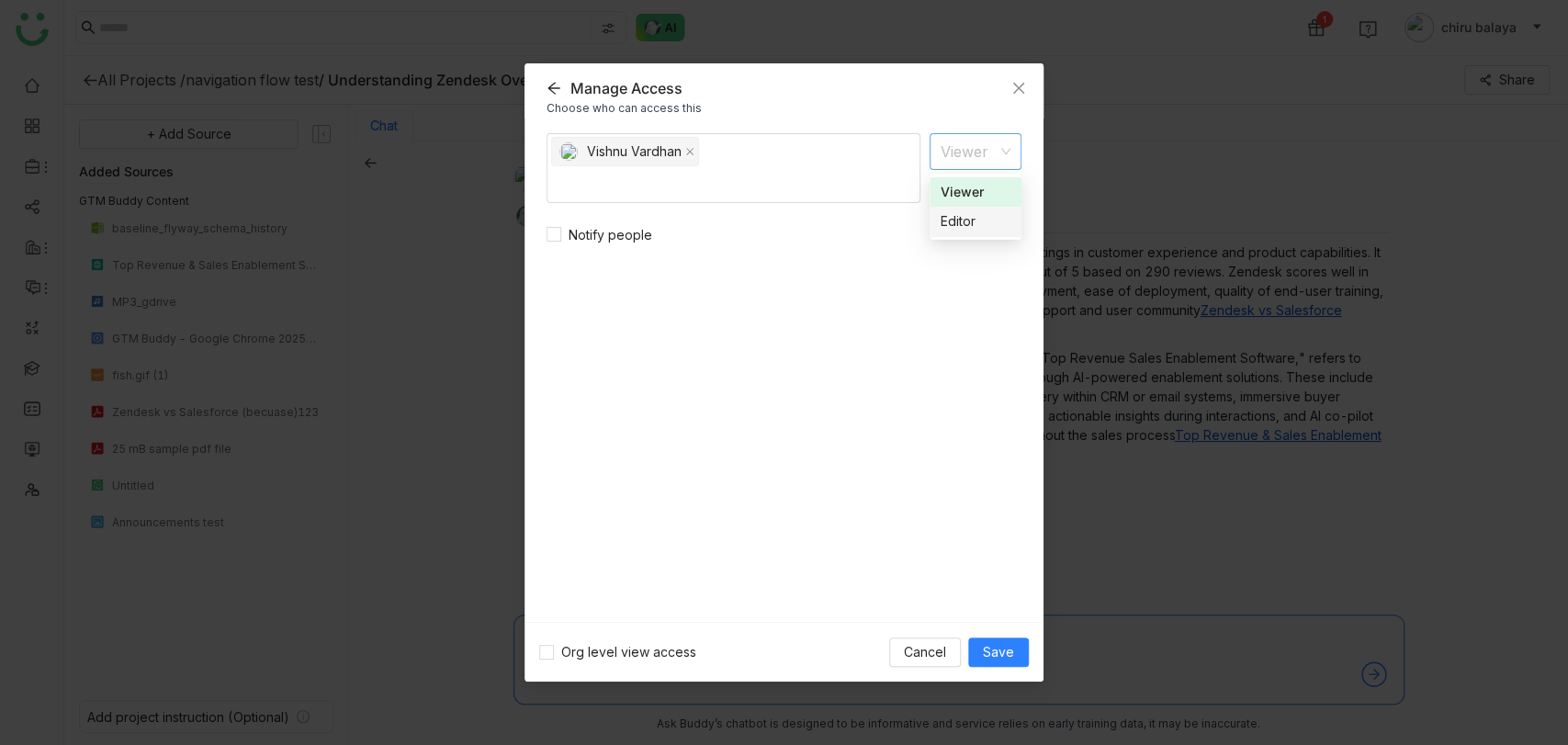 click on "[FIRST] [LAST]     Viewer  Notify people" at bounding box center (784, 370) 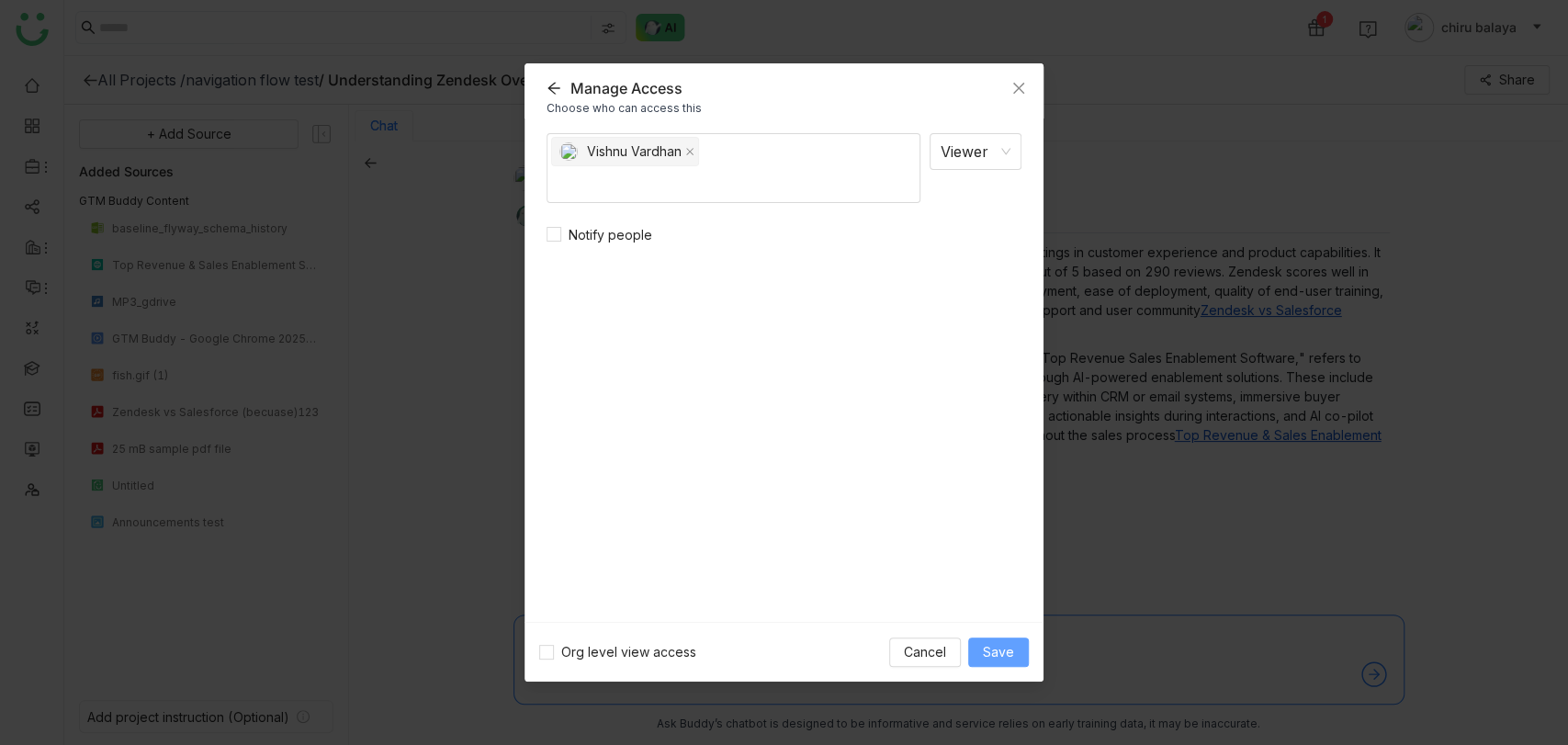 click on "Save" at bounding box center (998, 652) 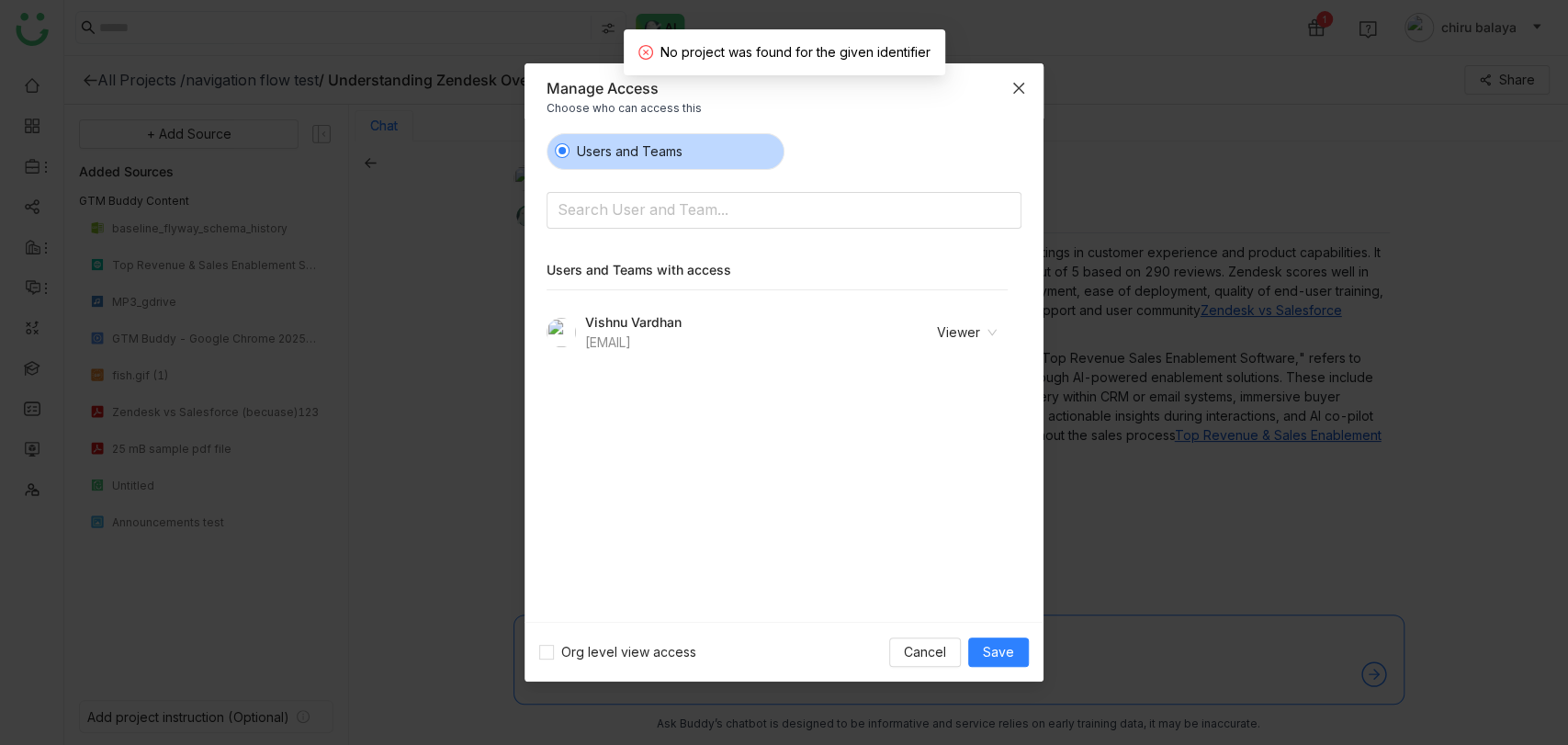 click 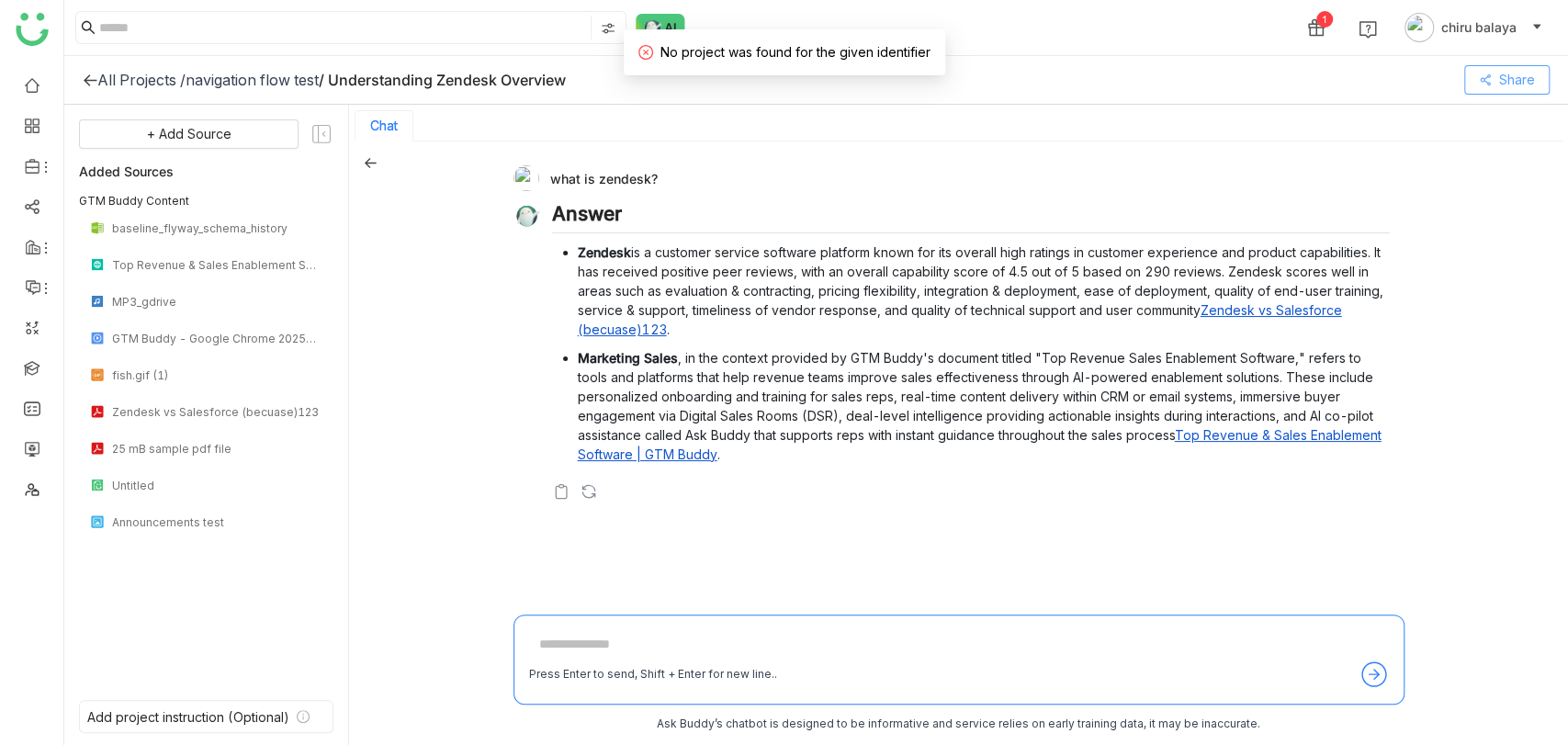 type 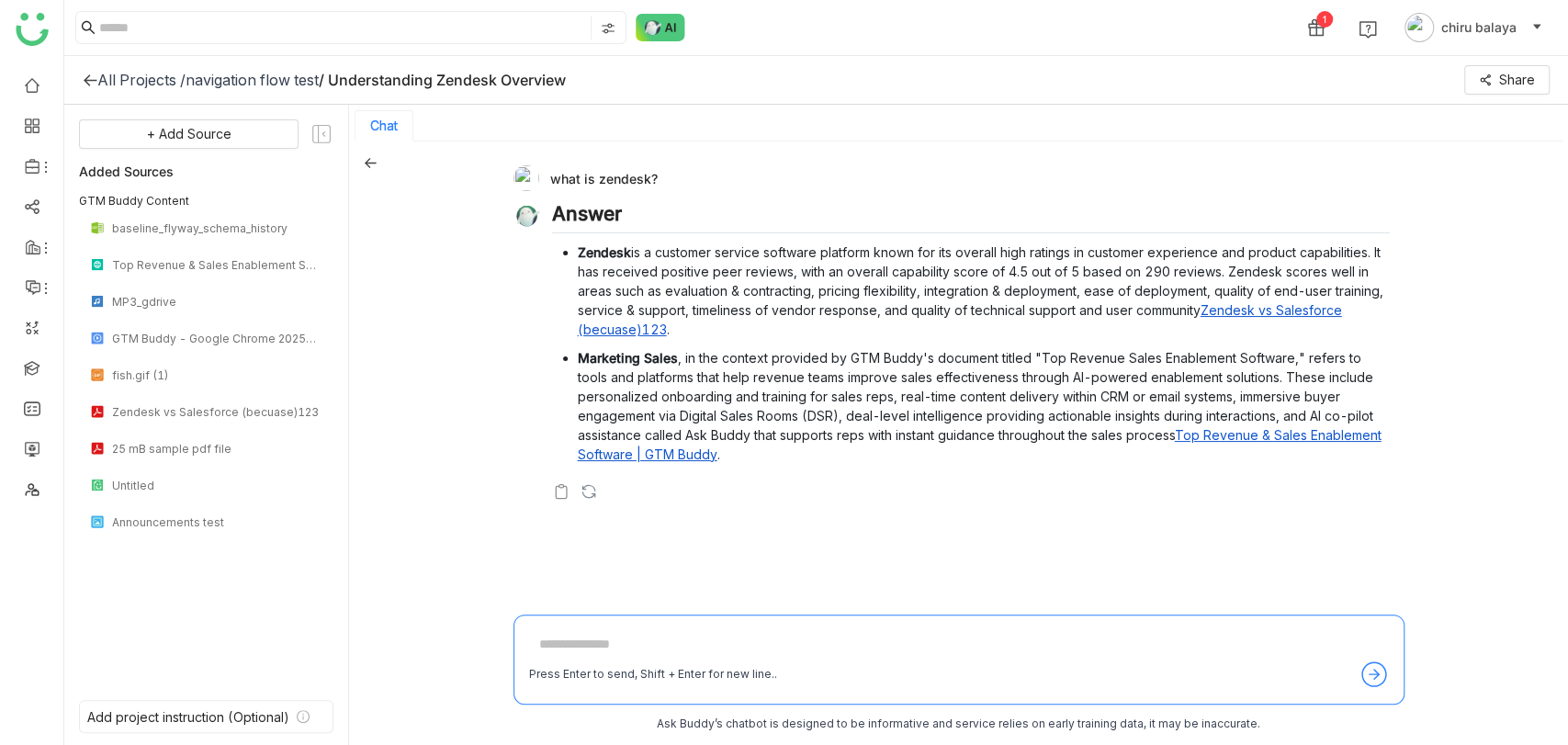 click 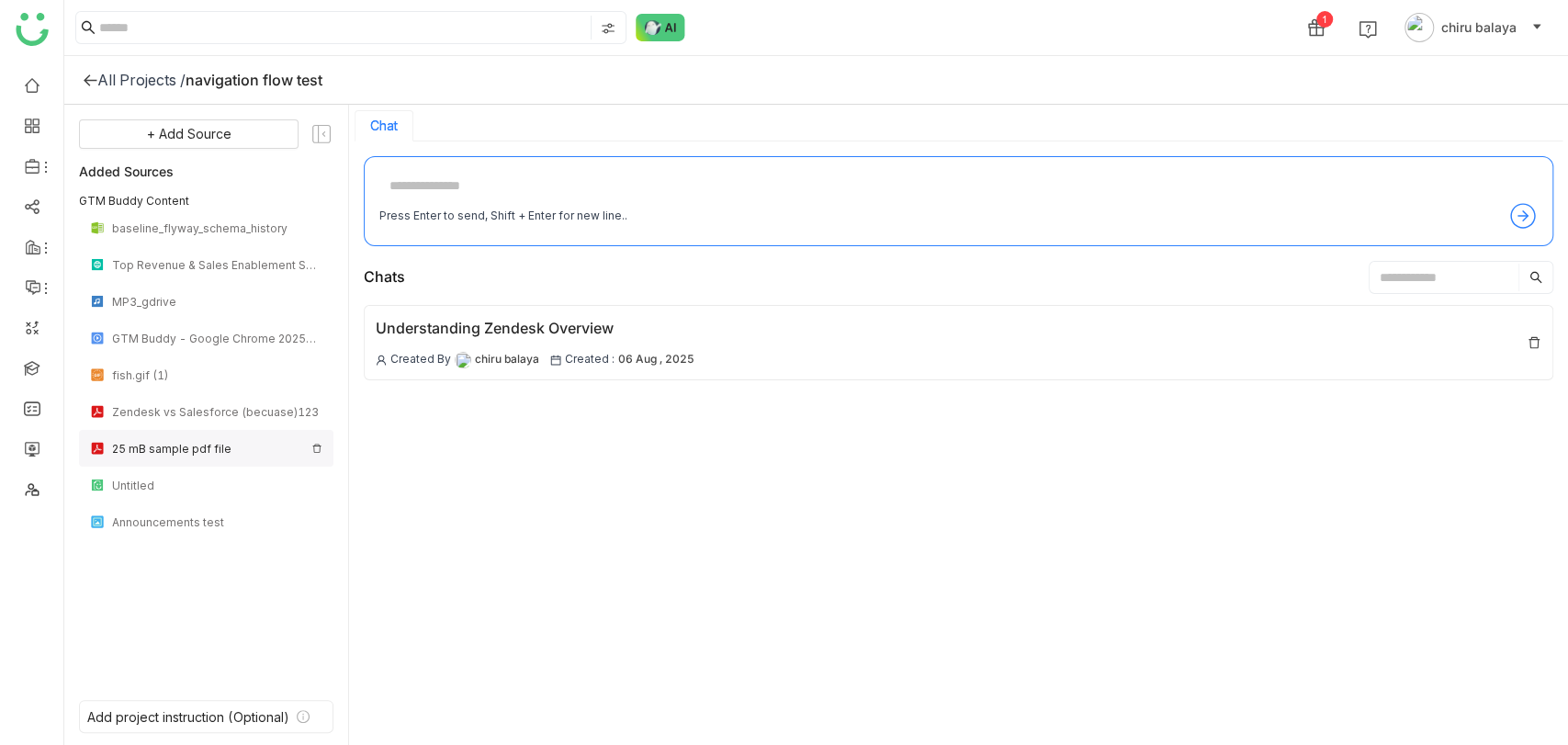 click on "25 mB sample pdf file" 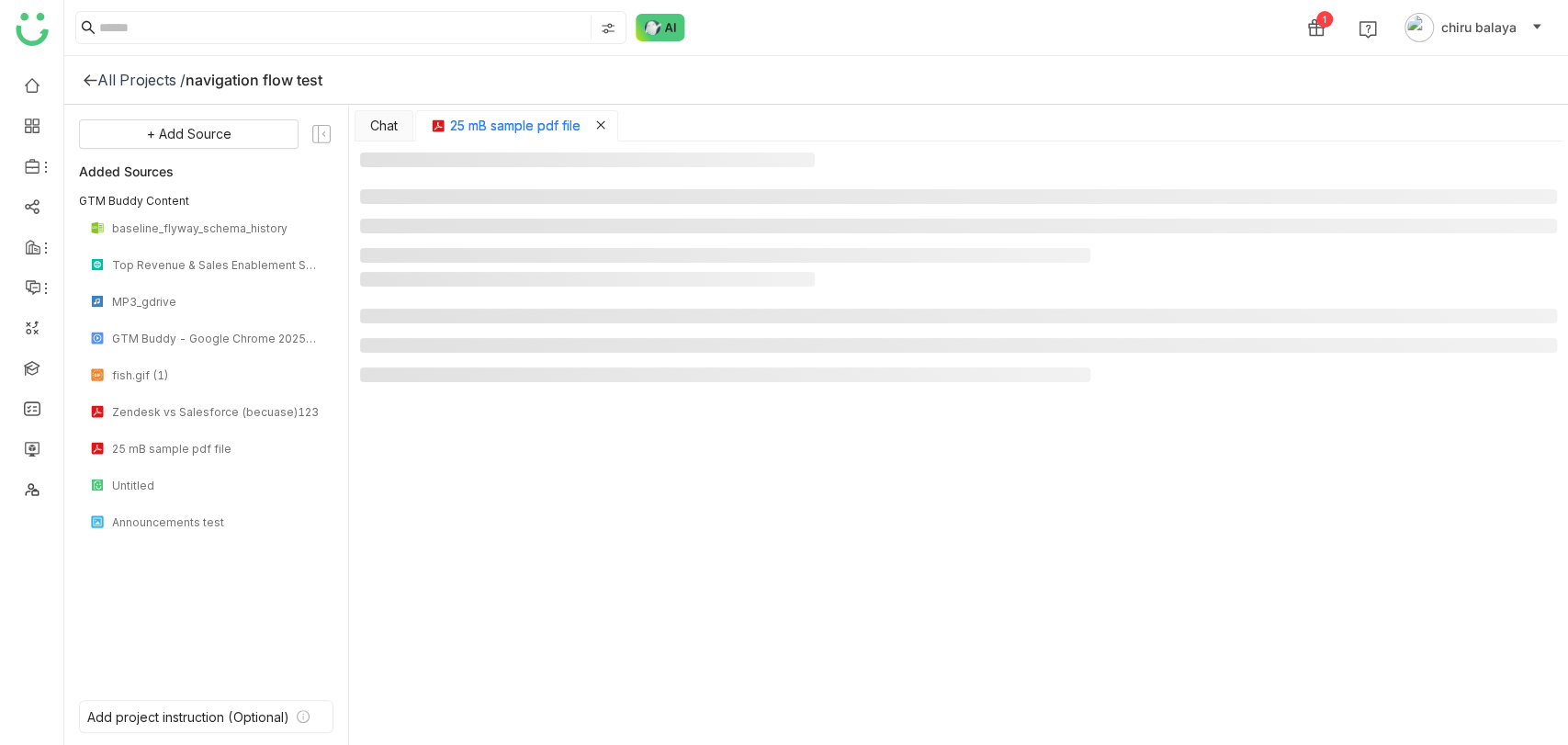 click 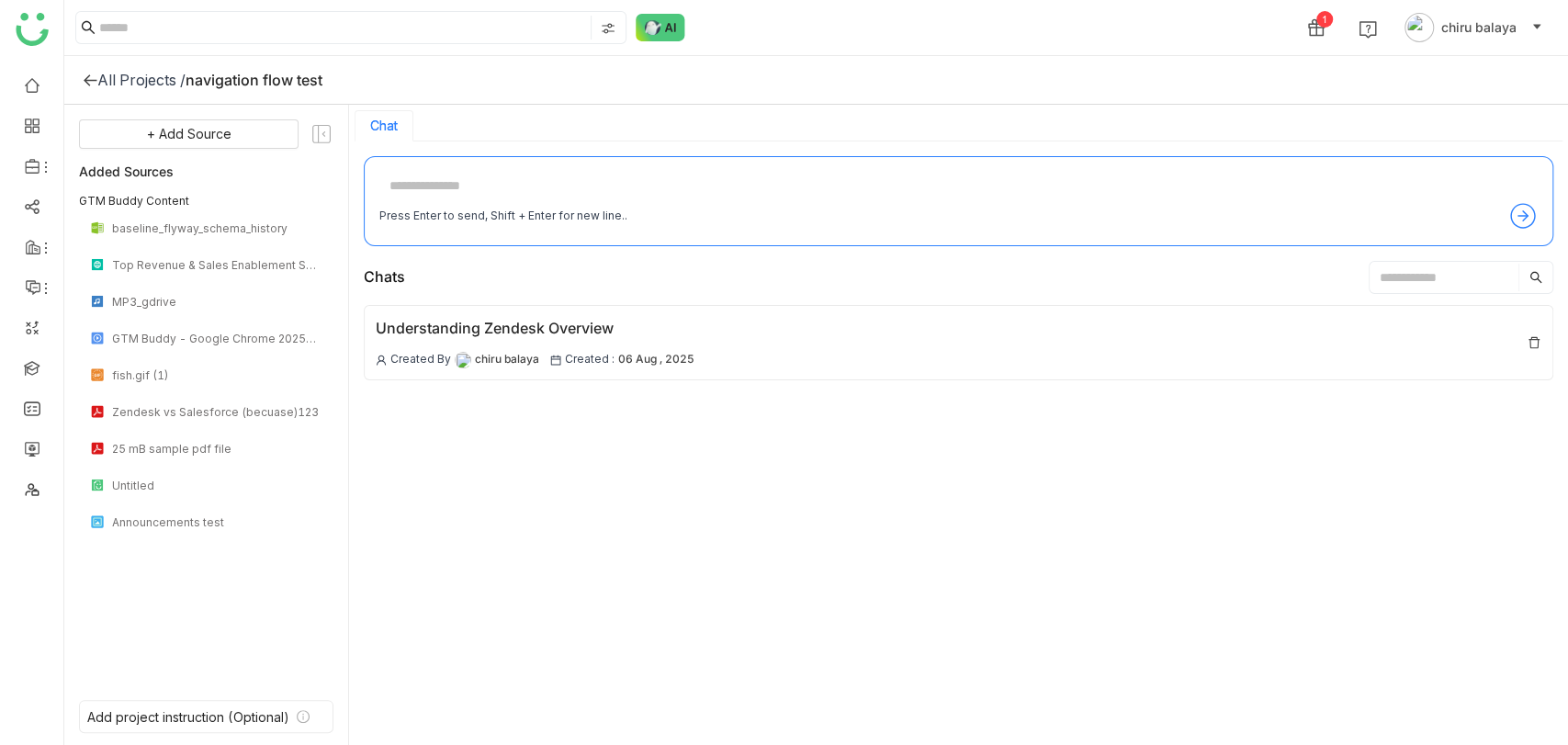 click on "All Projects /" 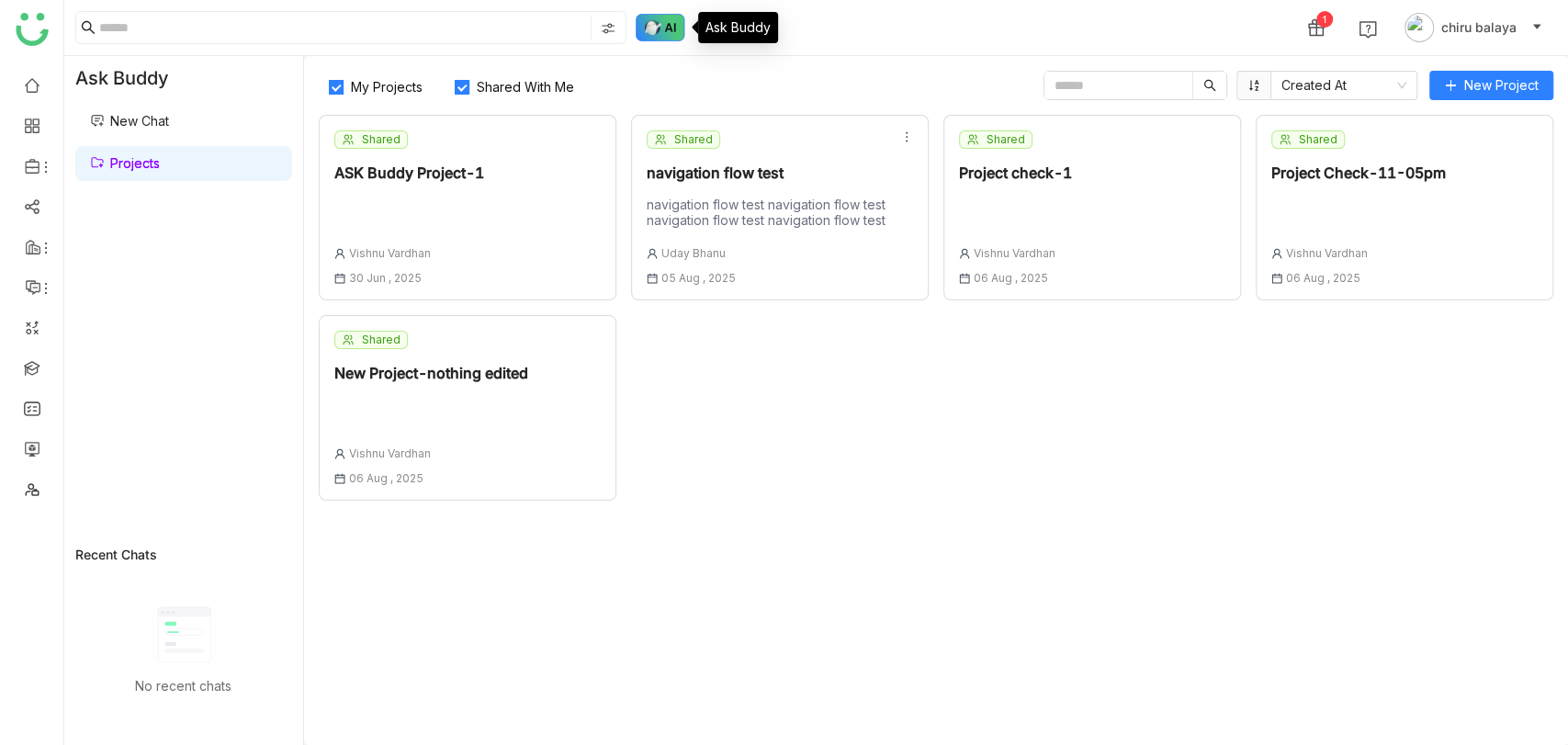 click 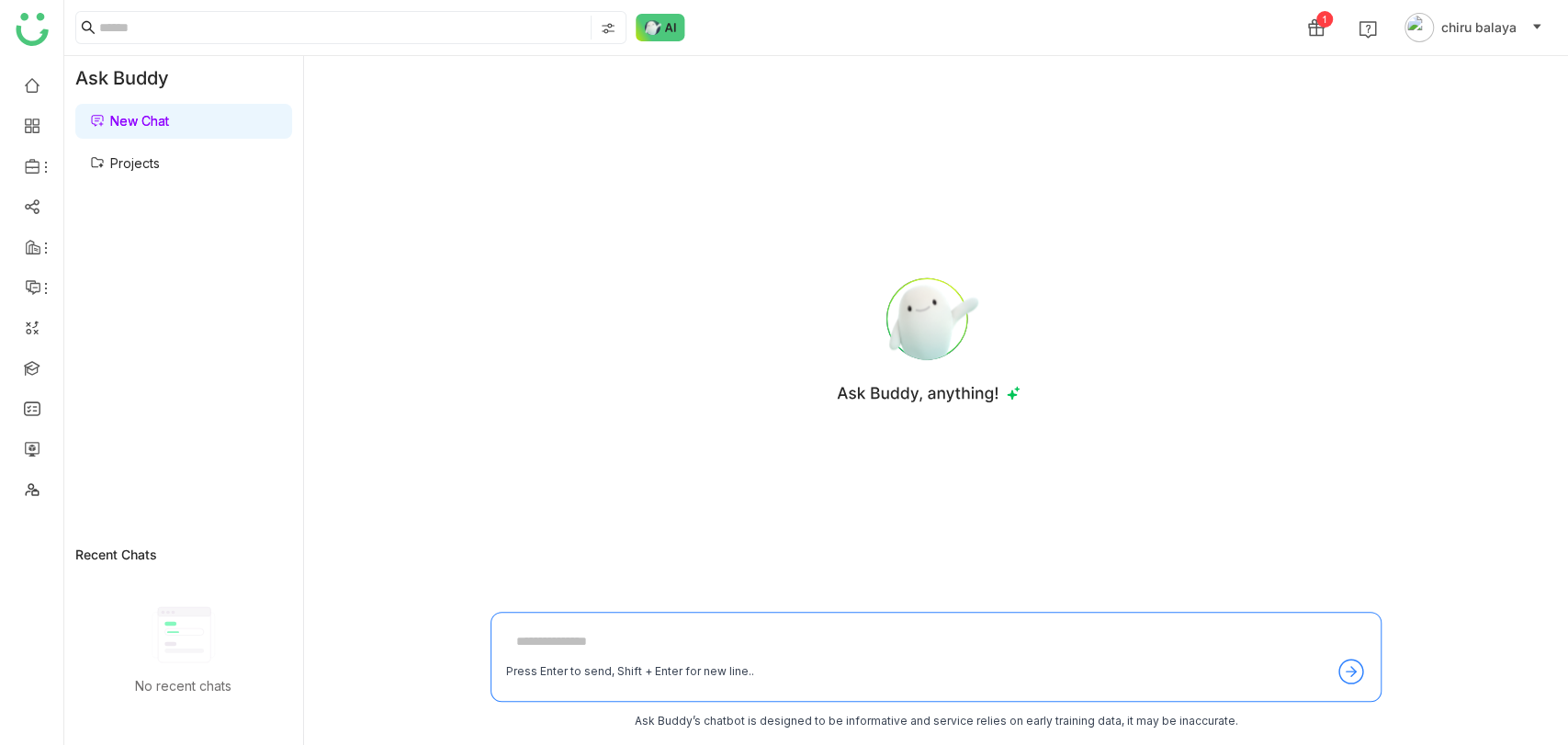 click at bounding box center [936, 642] 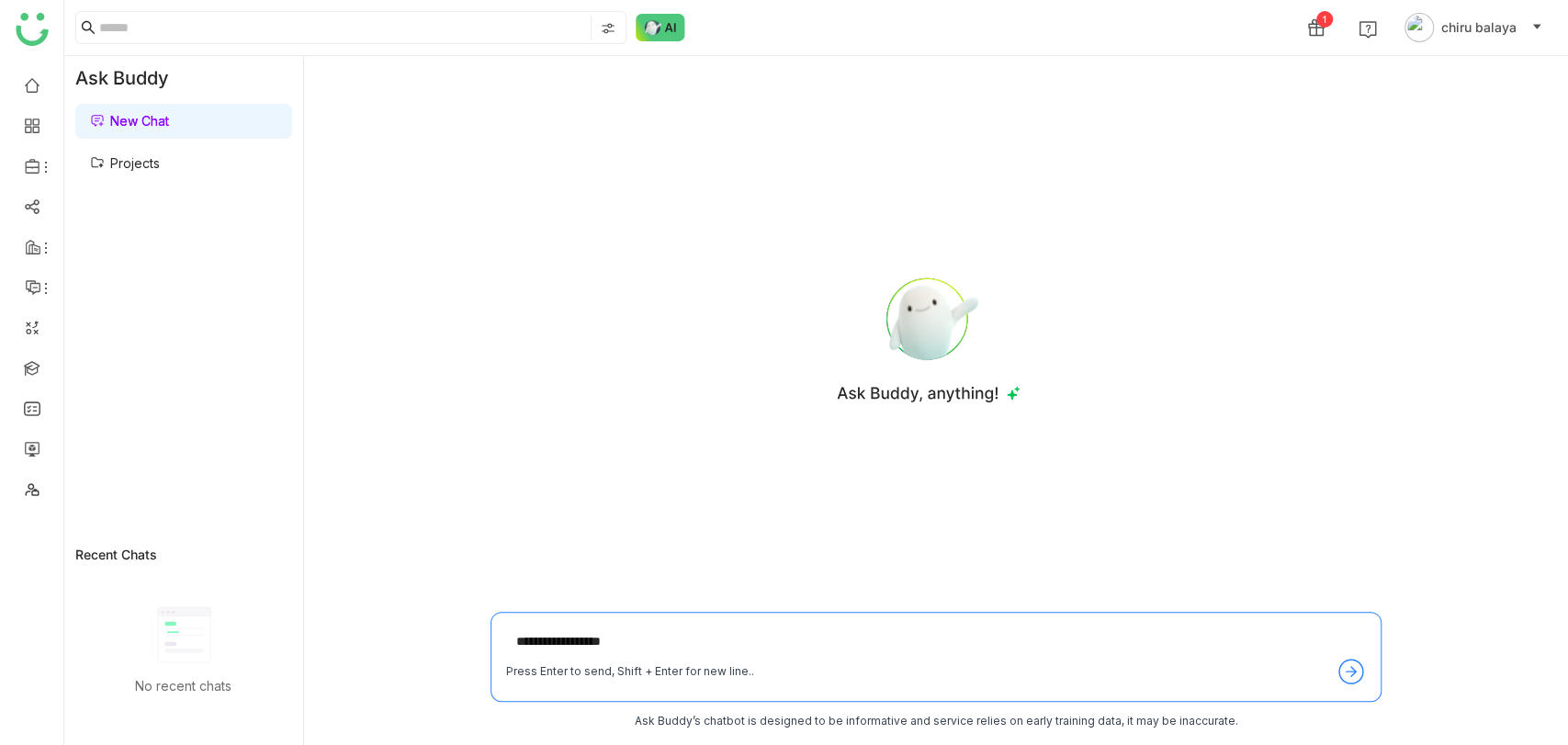type on "**********" 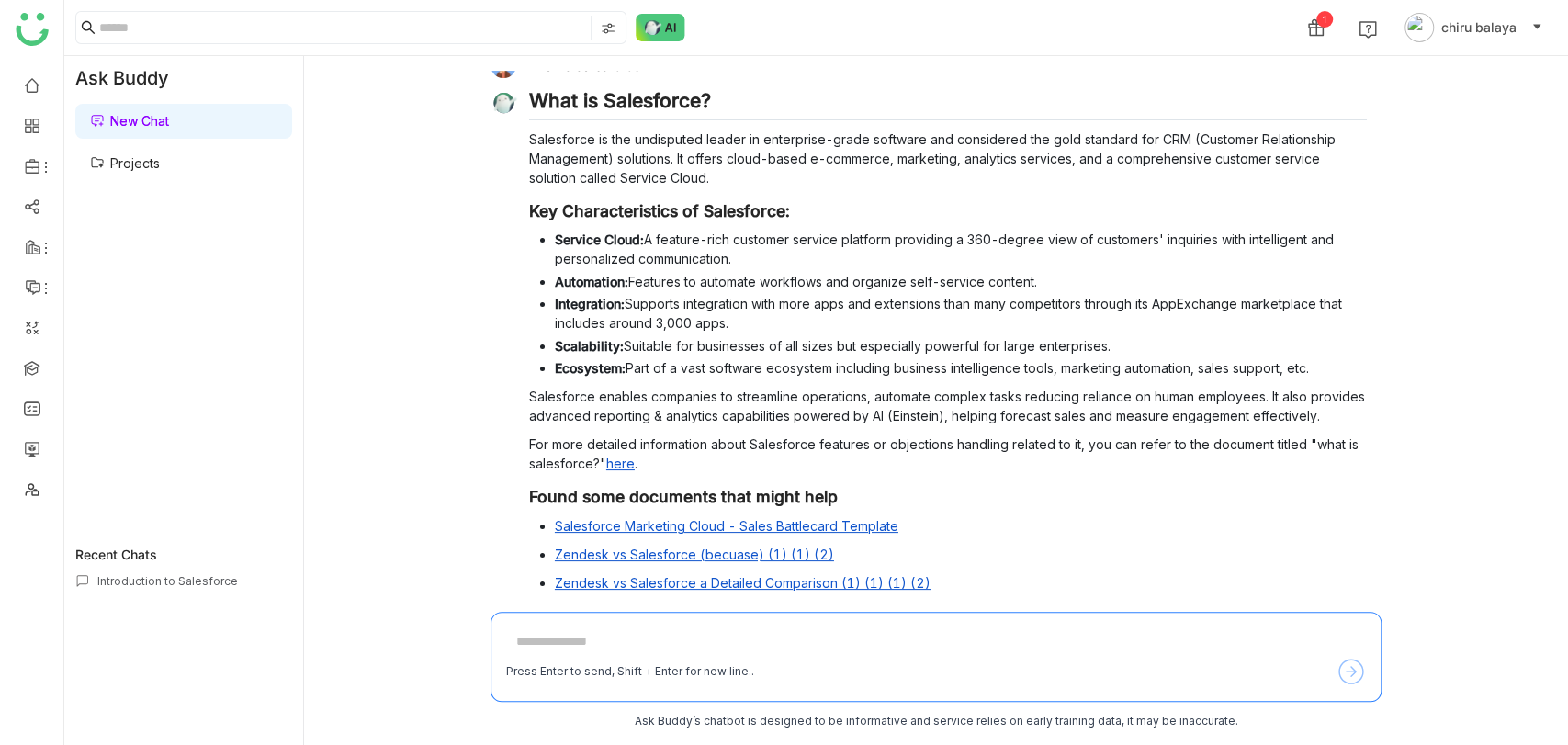 scroll, scrollTop: 150, scrollLeft: 0, axis: vertical 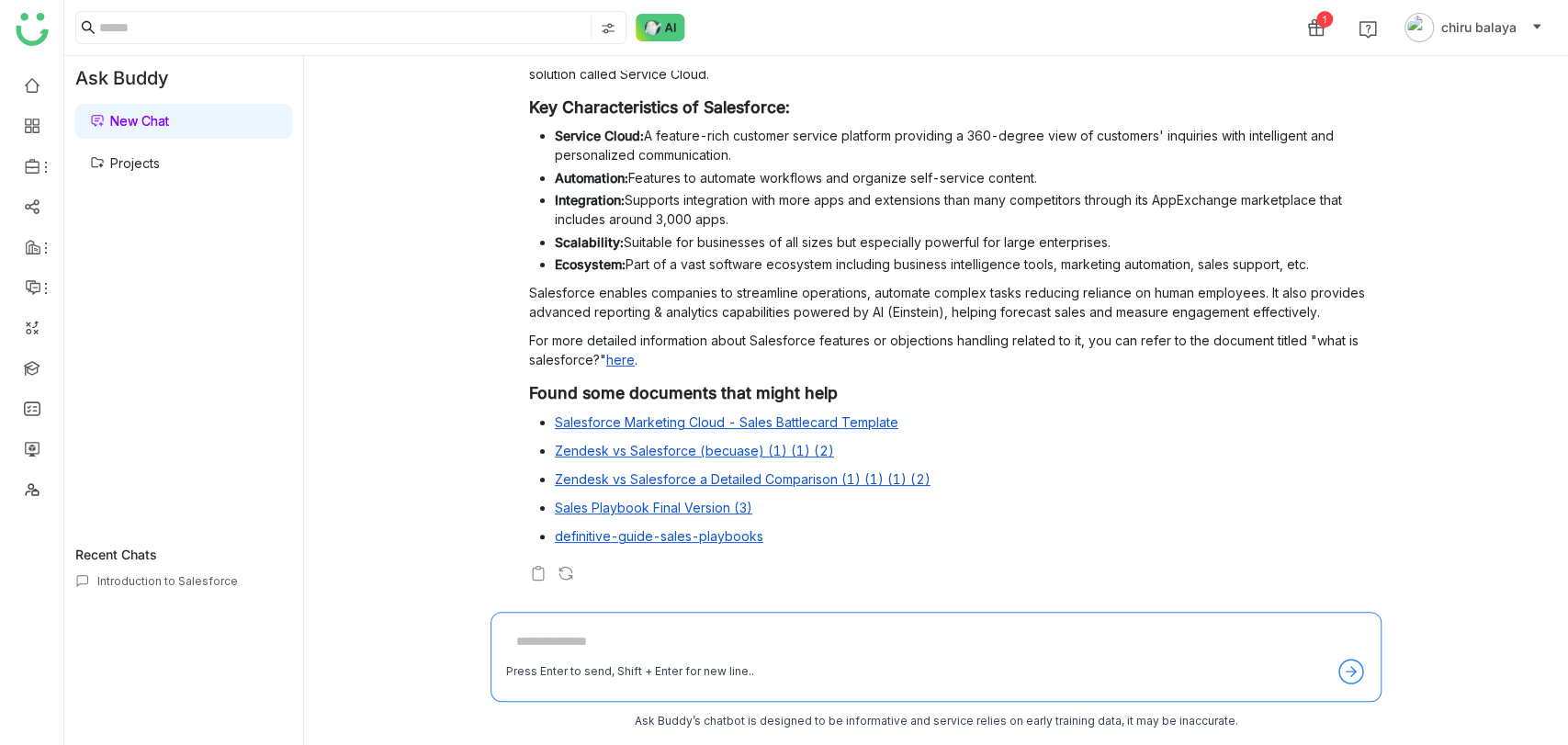 click at bounding box center [936, 642] 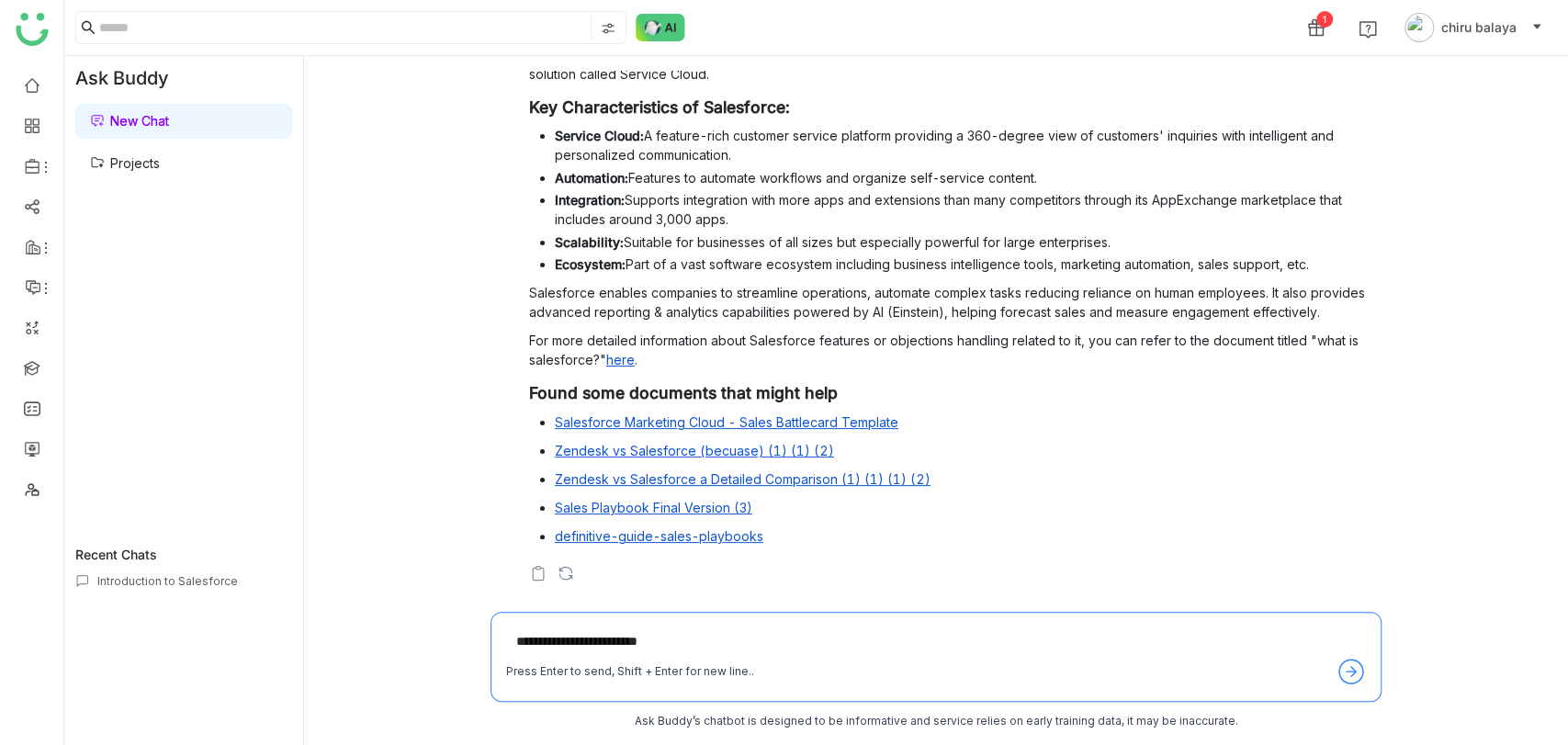 type on "**********" 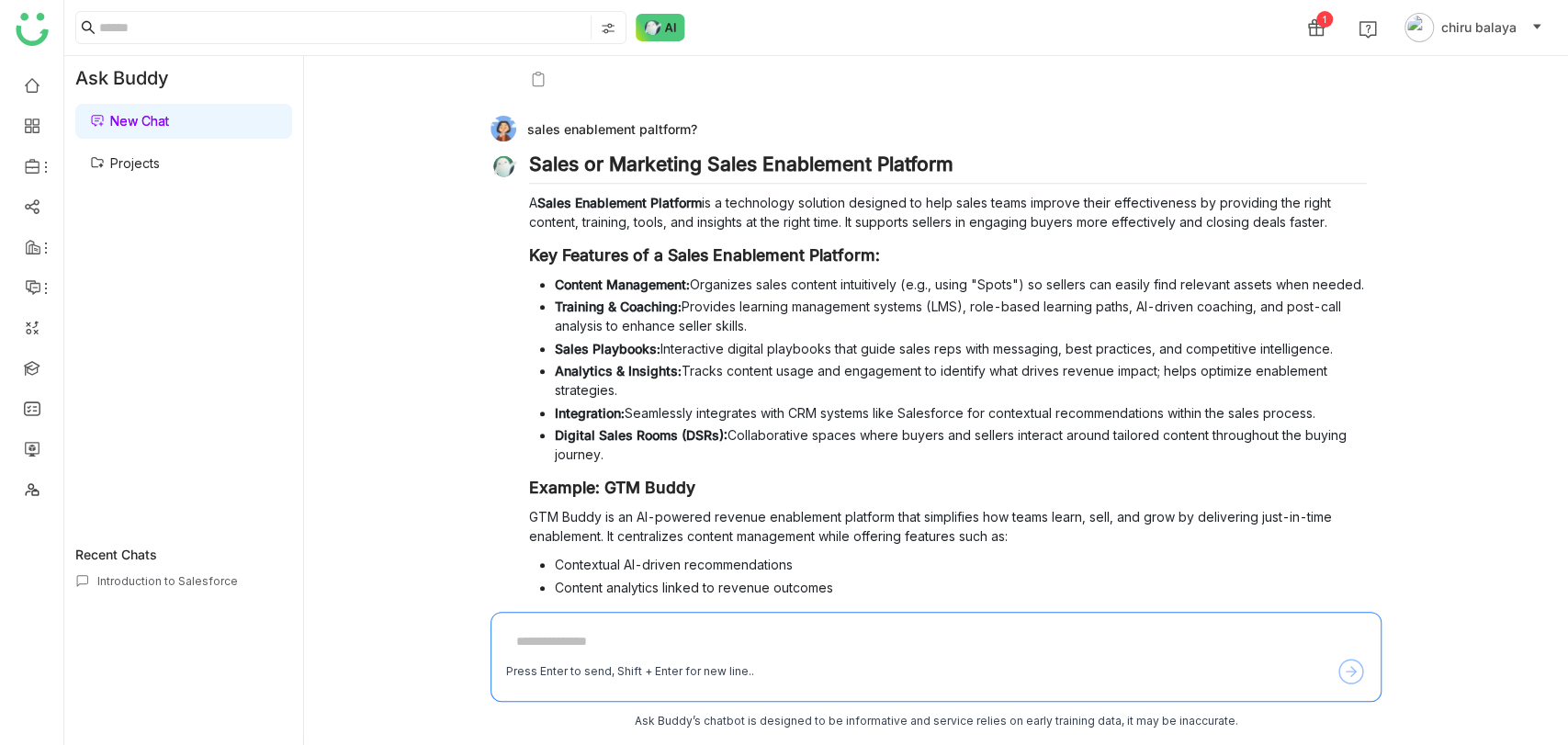 scroll, scrollTop: 685, scrollLeft: 0, axis: vertical 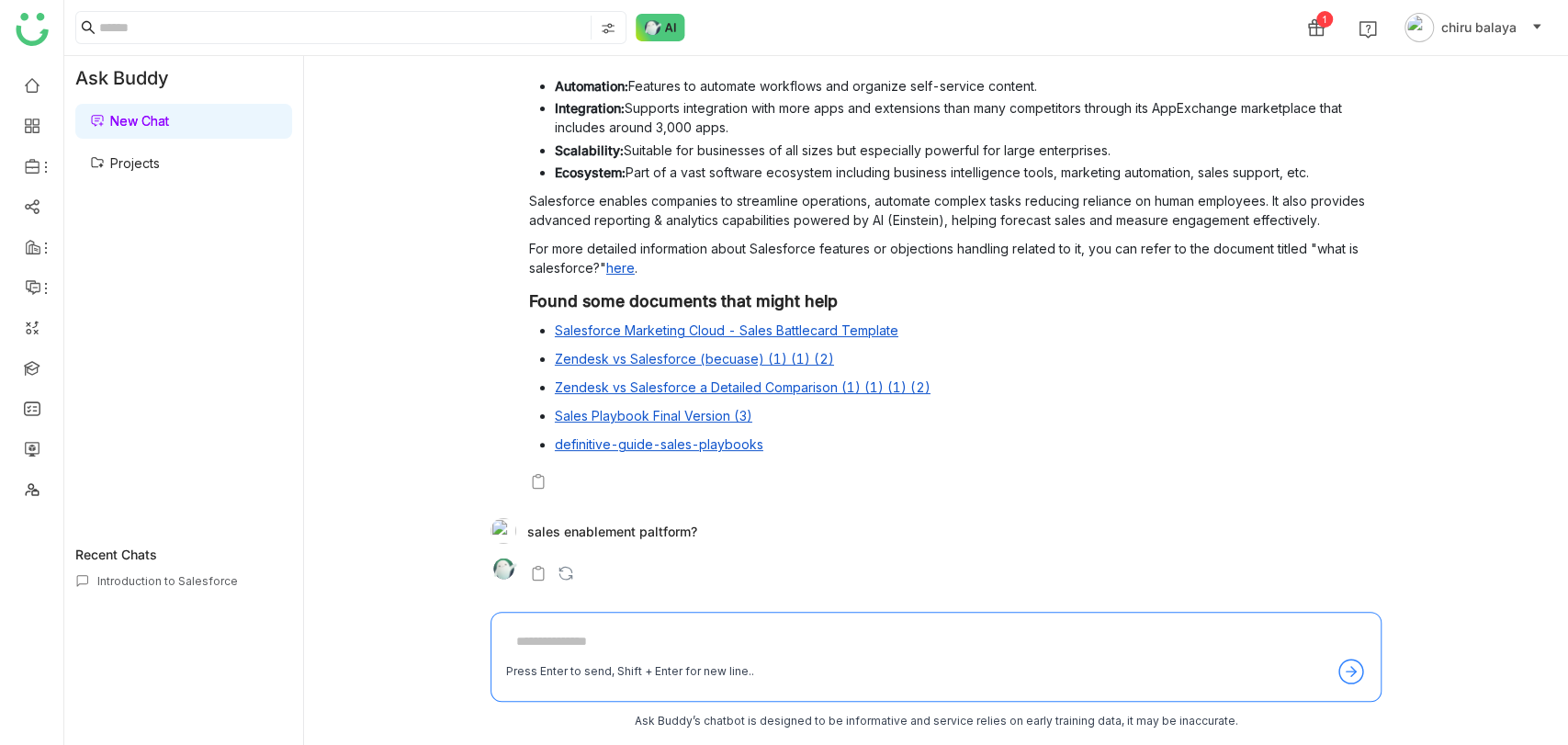 click on "Sales Playbook Final Version (3)" at bounding box center (653, 415) 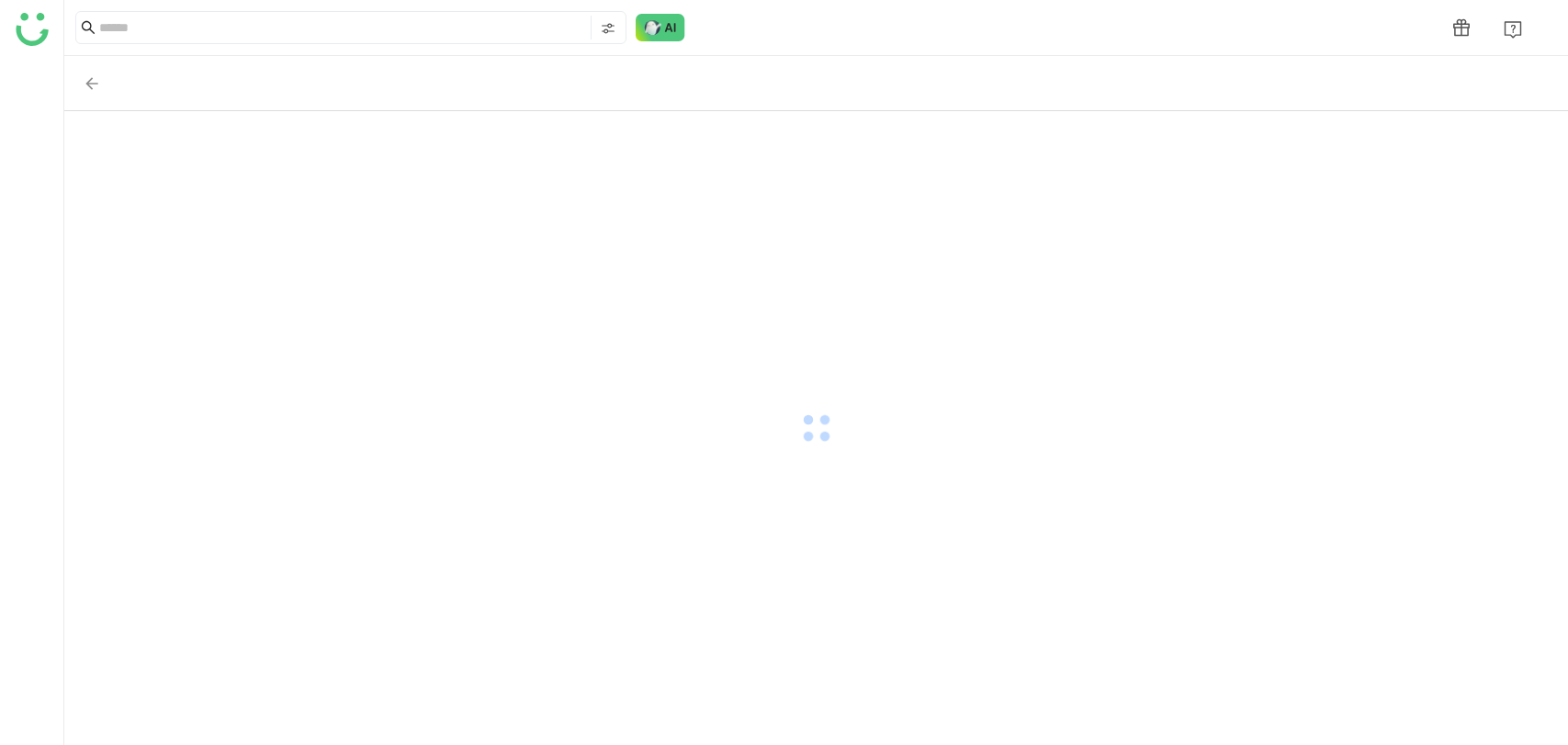 scroll, scrollTop: 0, scrollLeft: 0, axis: both 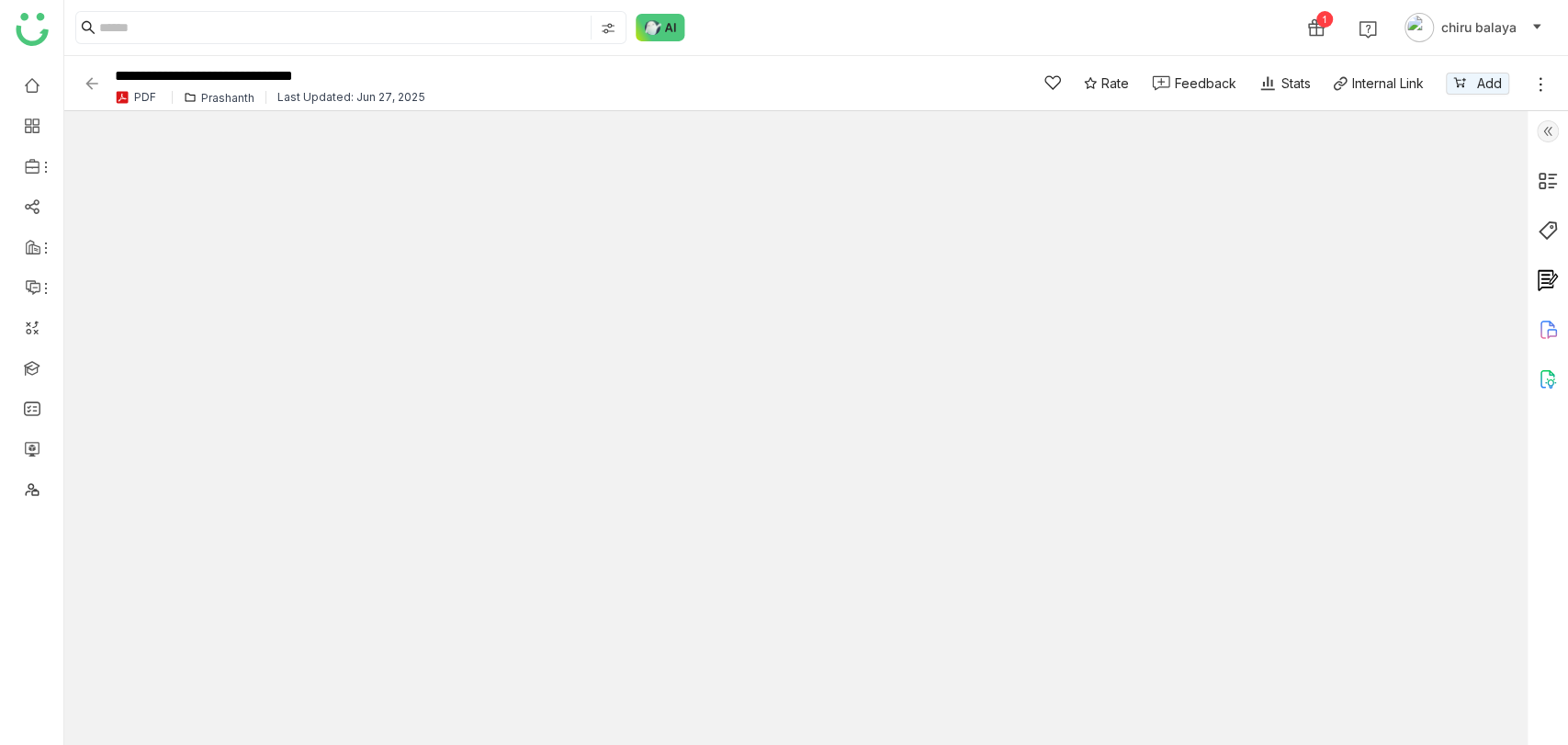 click 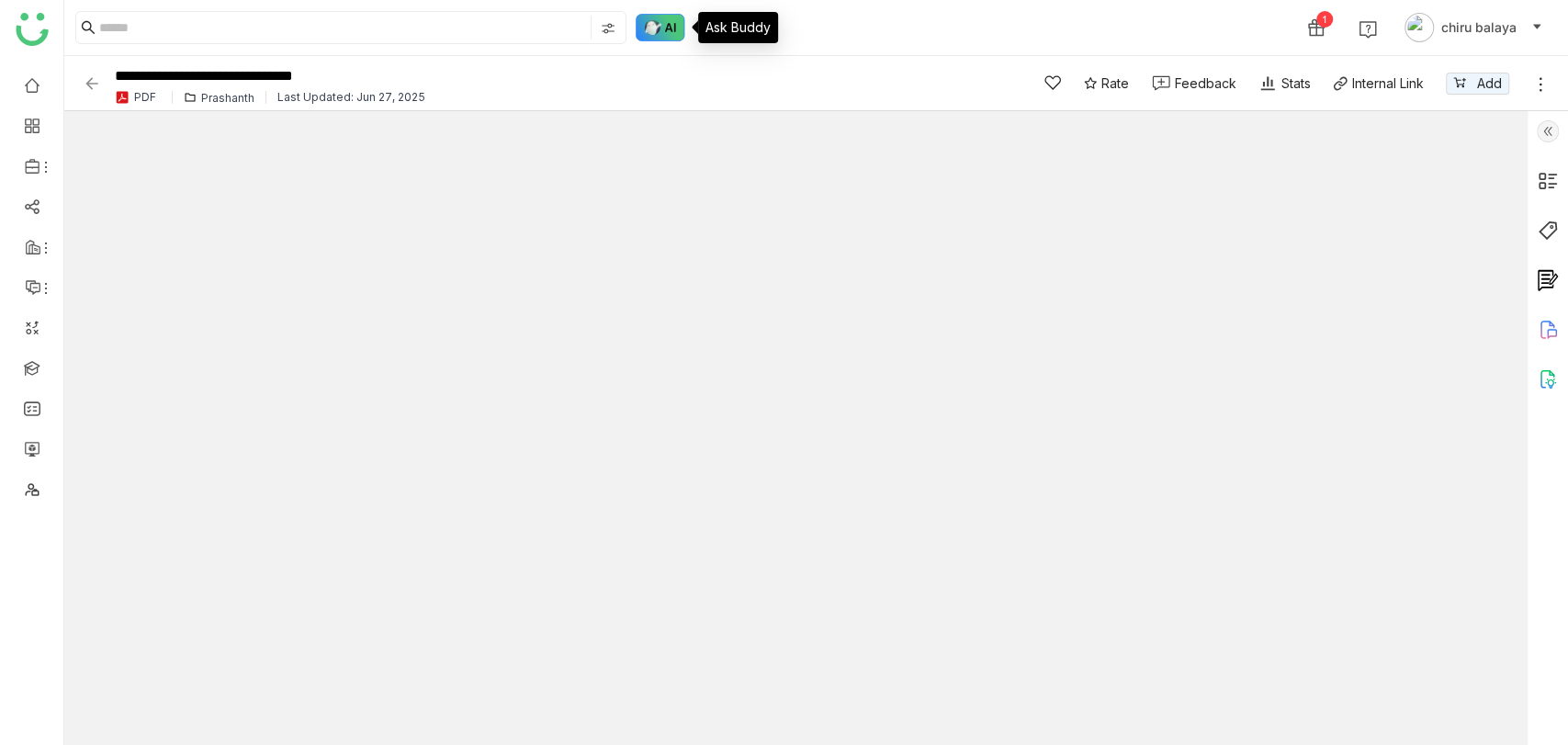 click 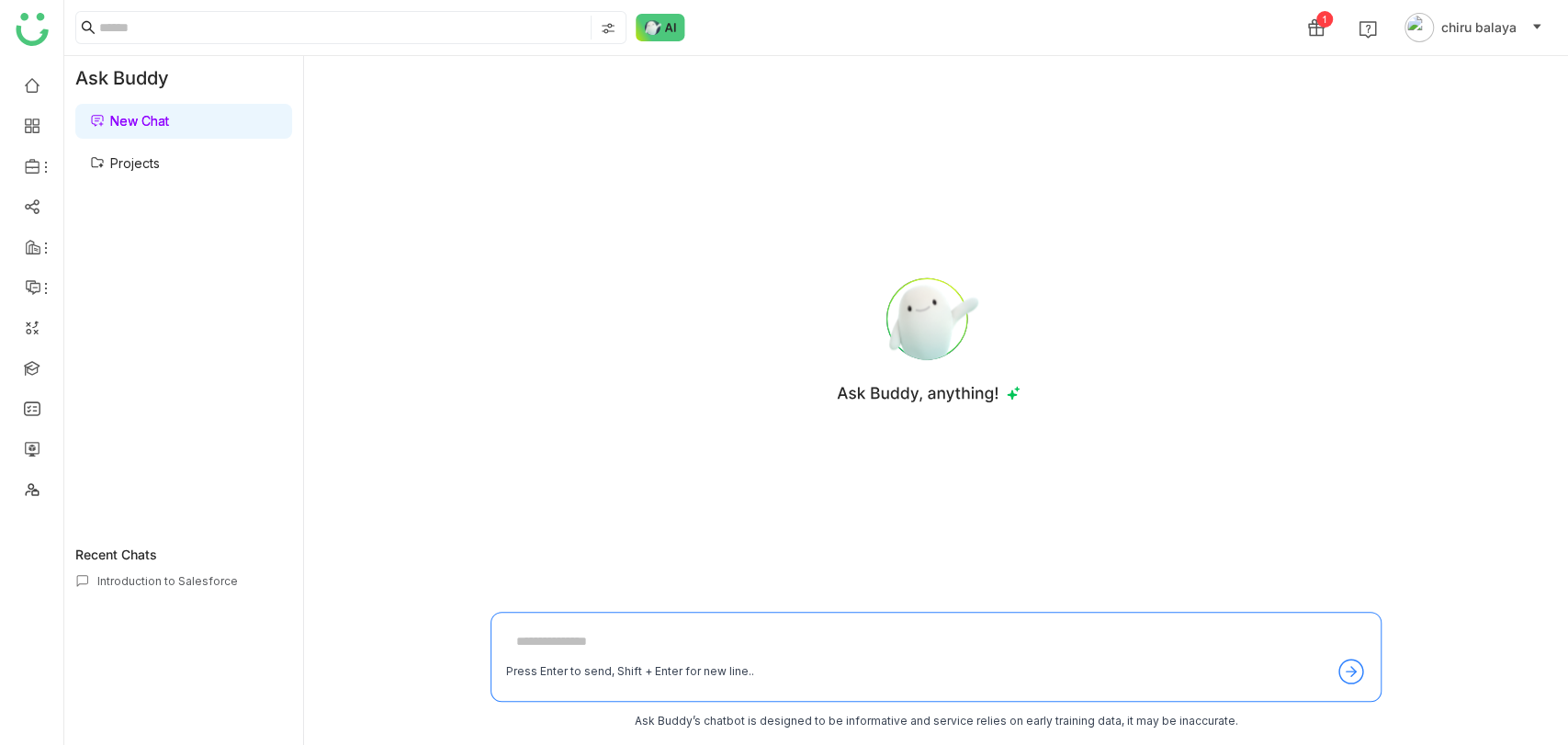 click on "Projects" at bounding box center (125, 163) 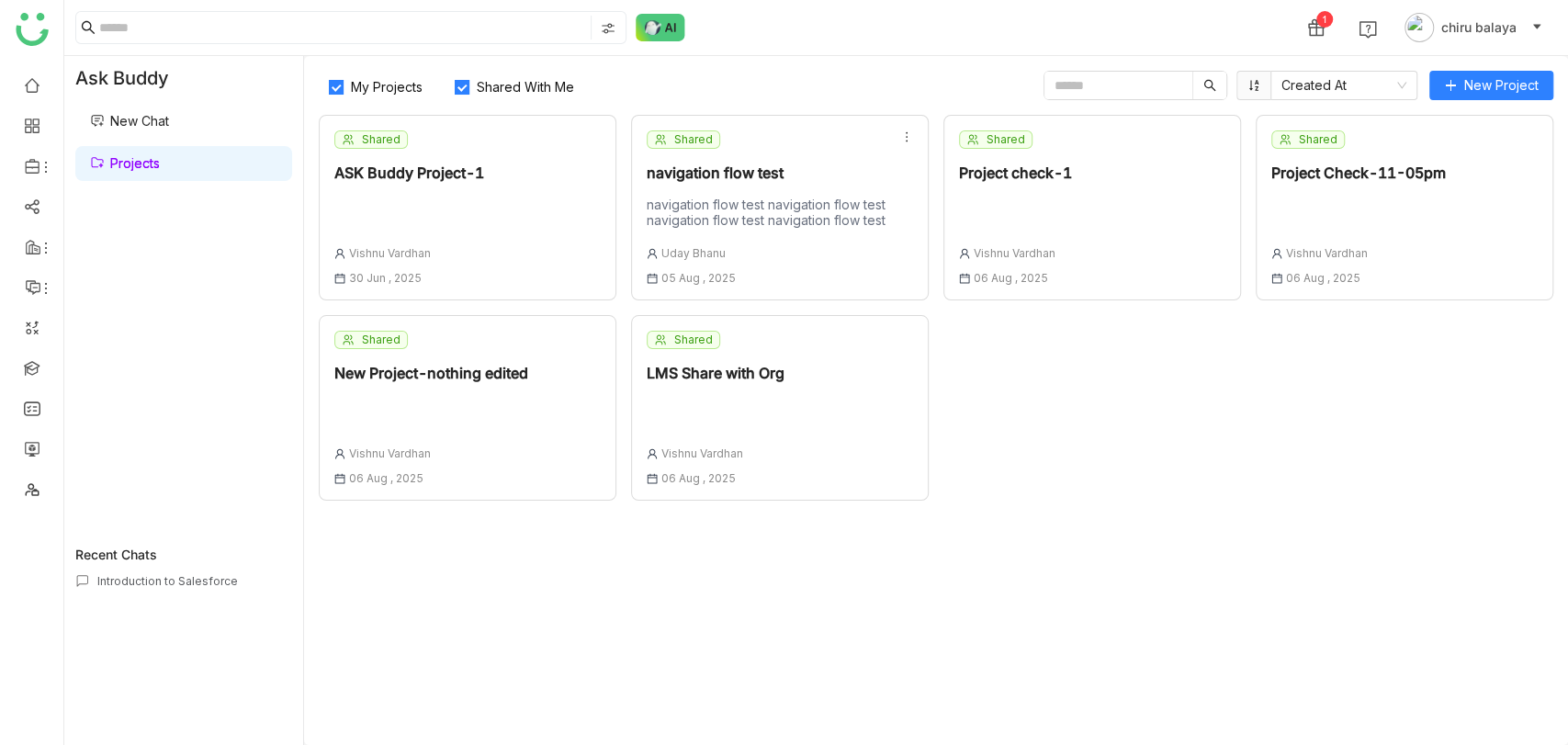 click on "Vishnu Vardhan" 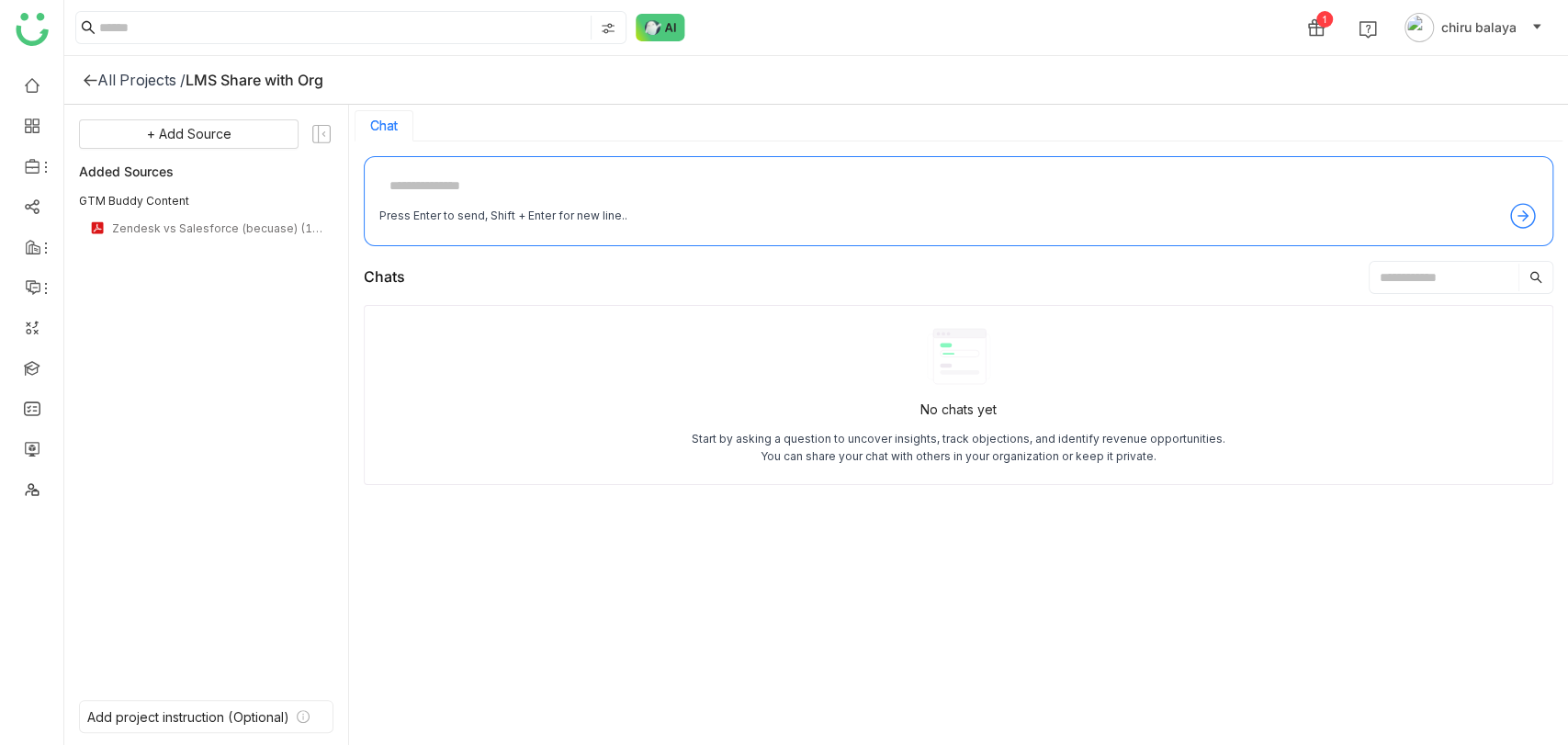 click at bounding box center [958, 186] 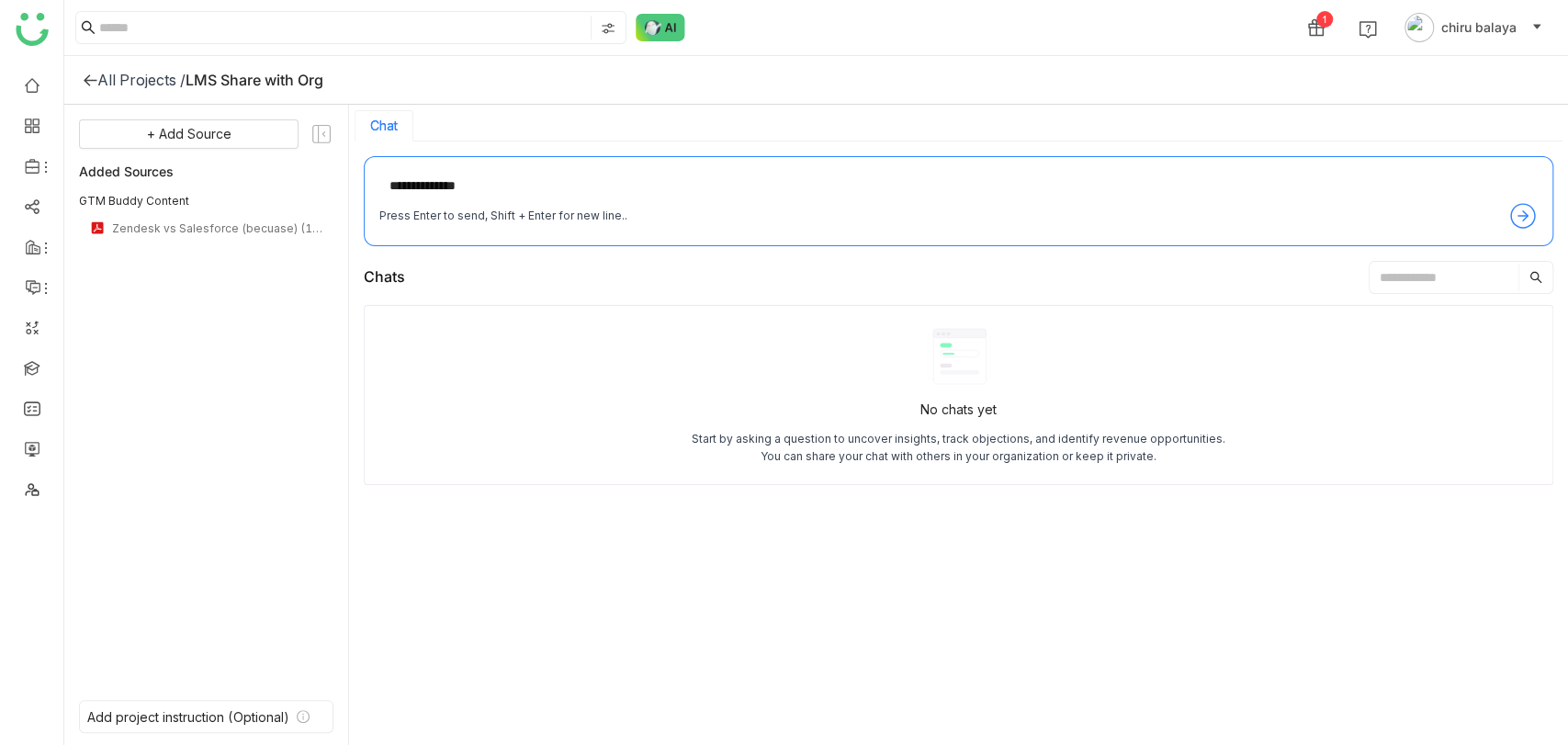 type on "**********" 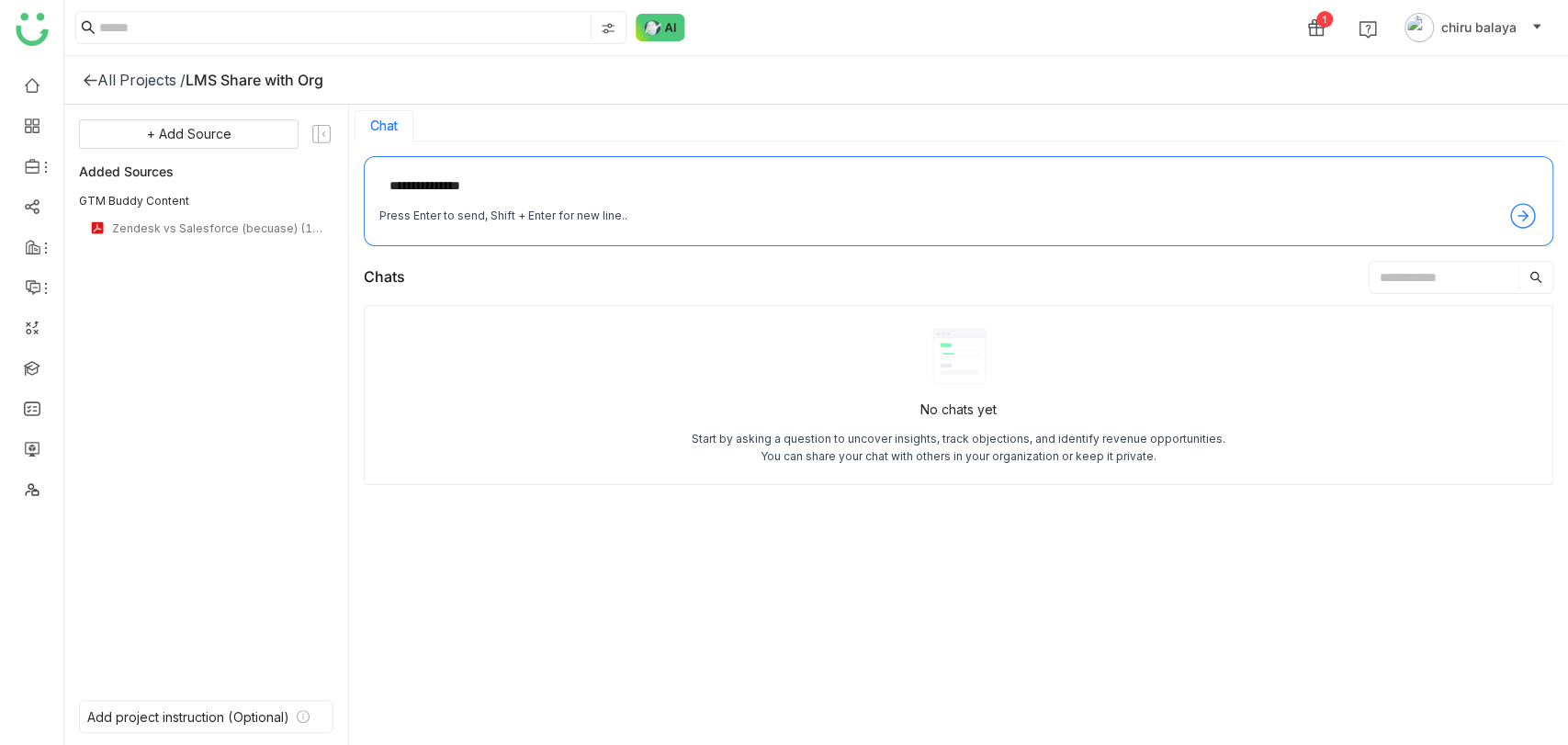 type 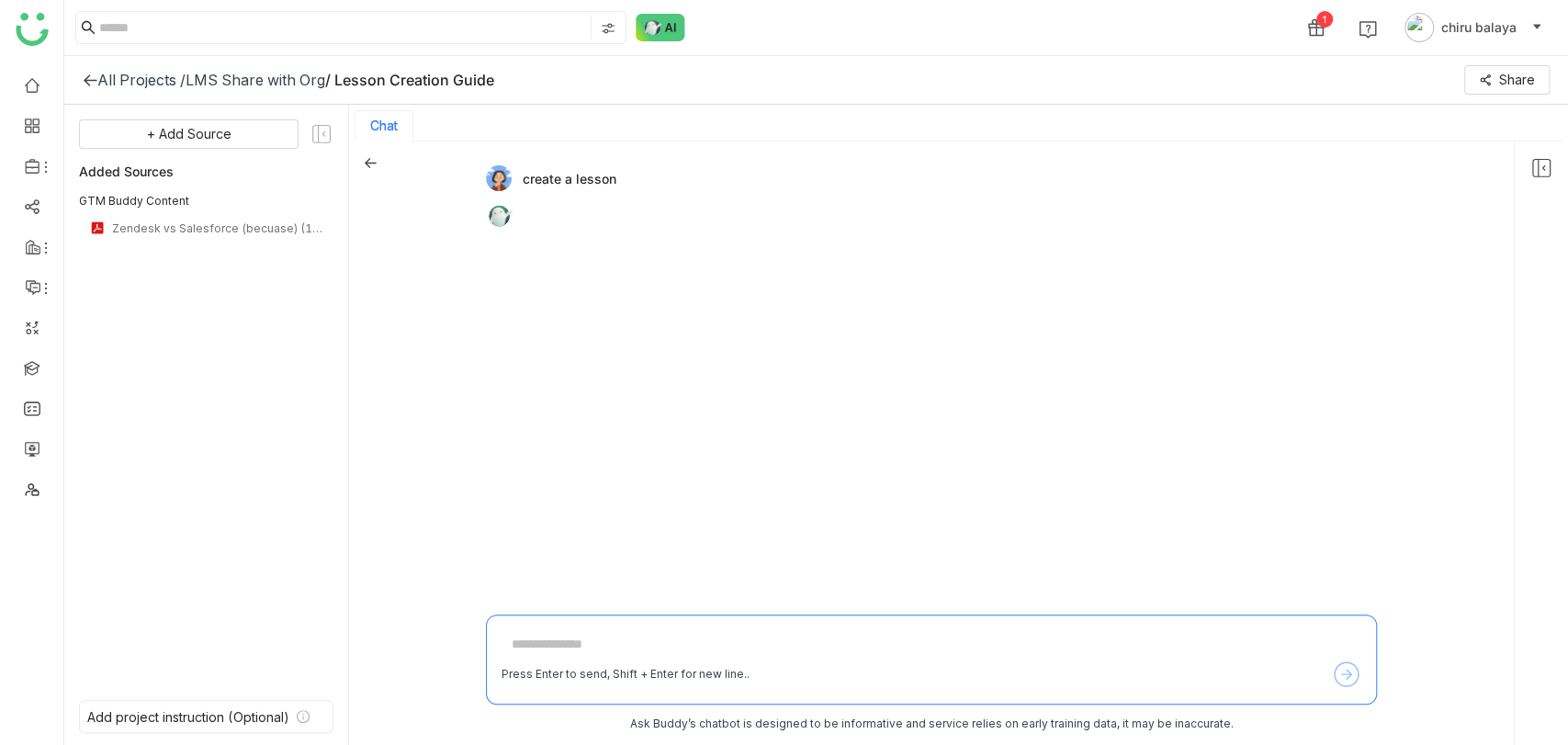 click 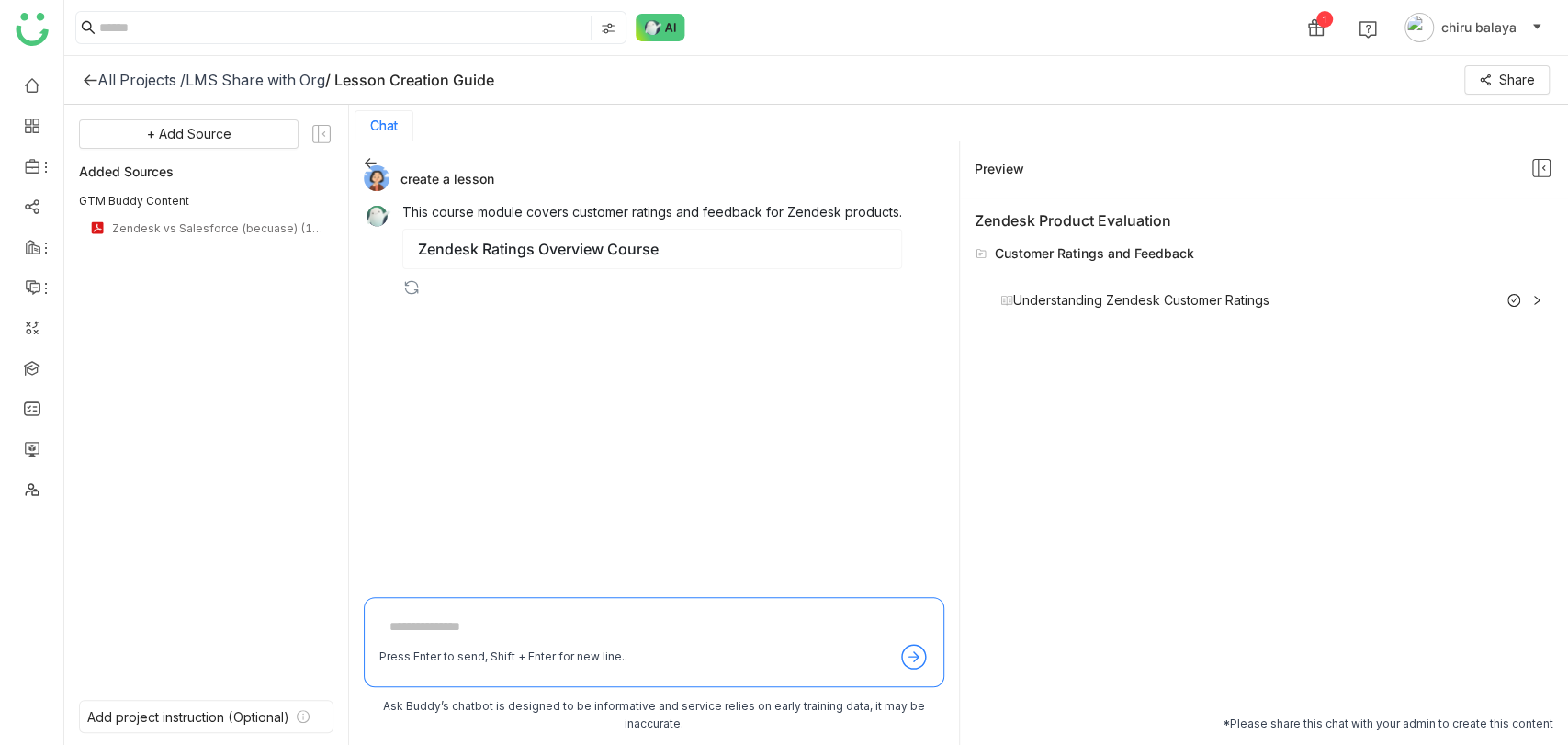 click 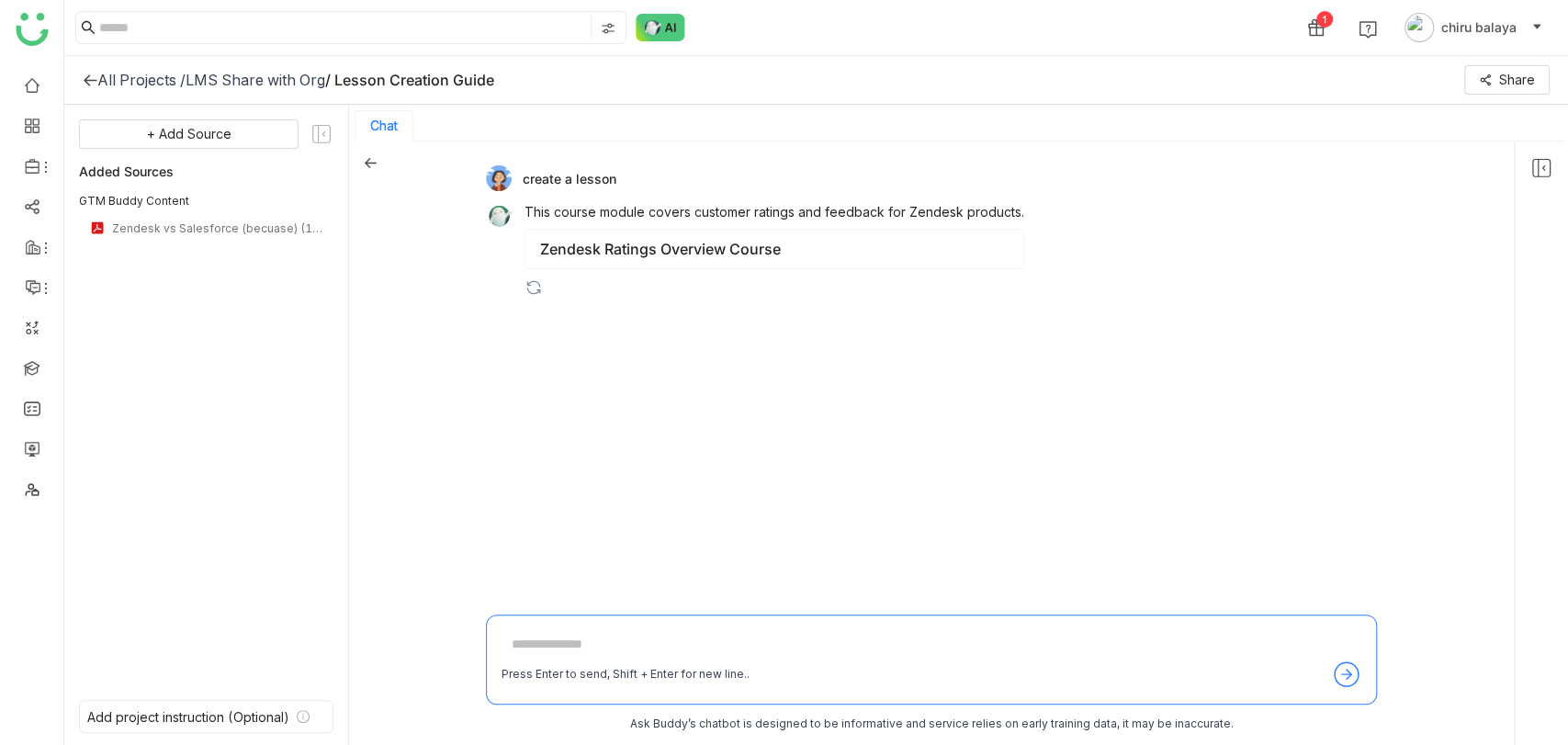 click 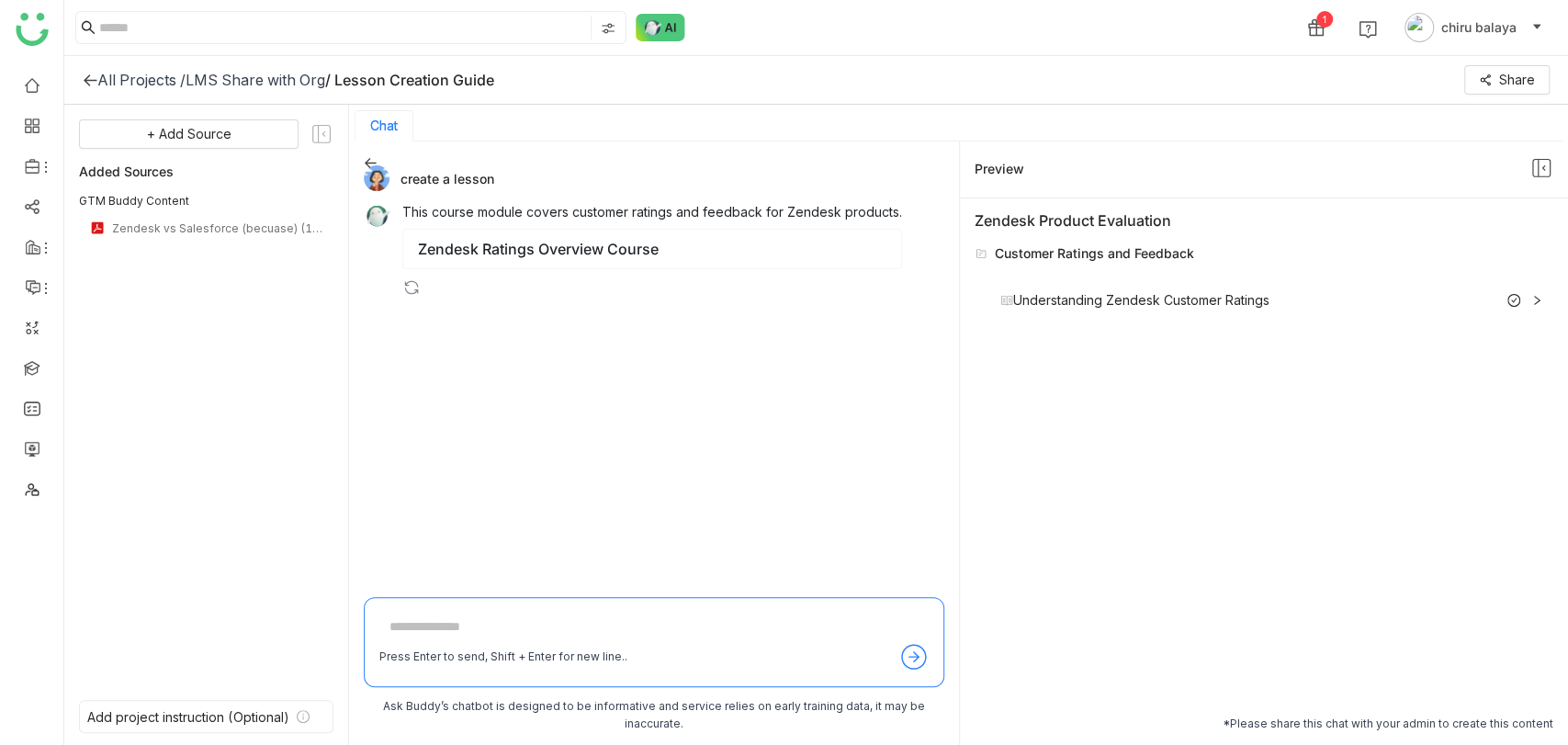 click 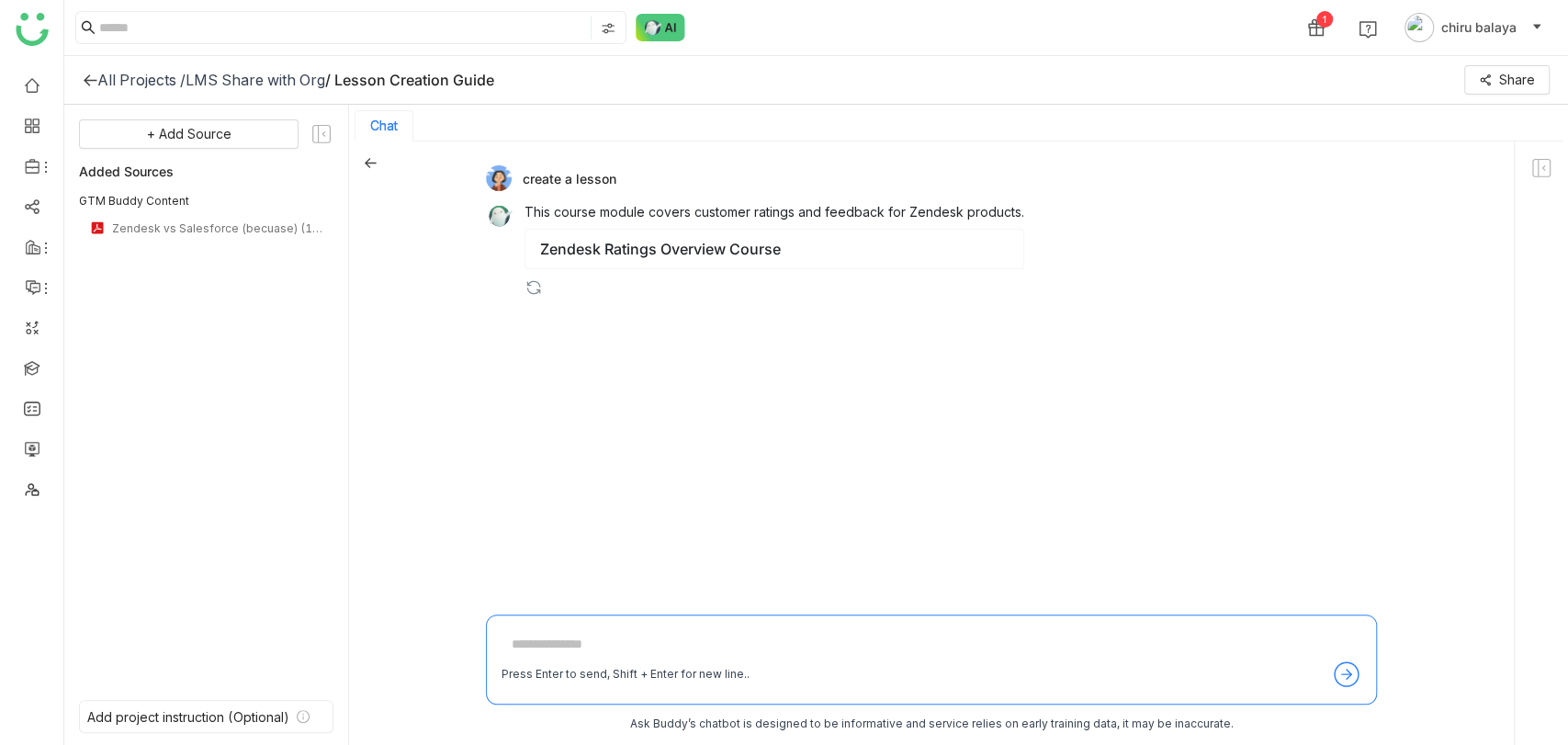 click 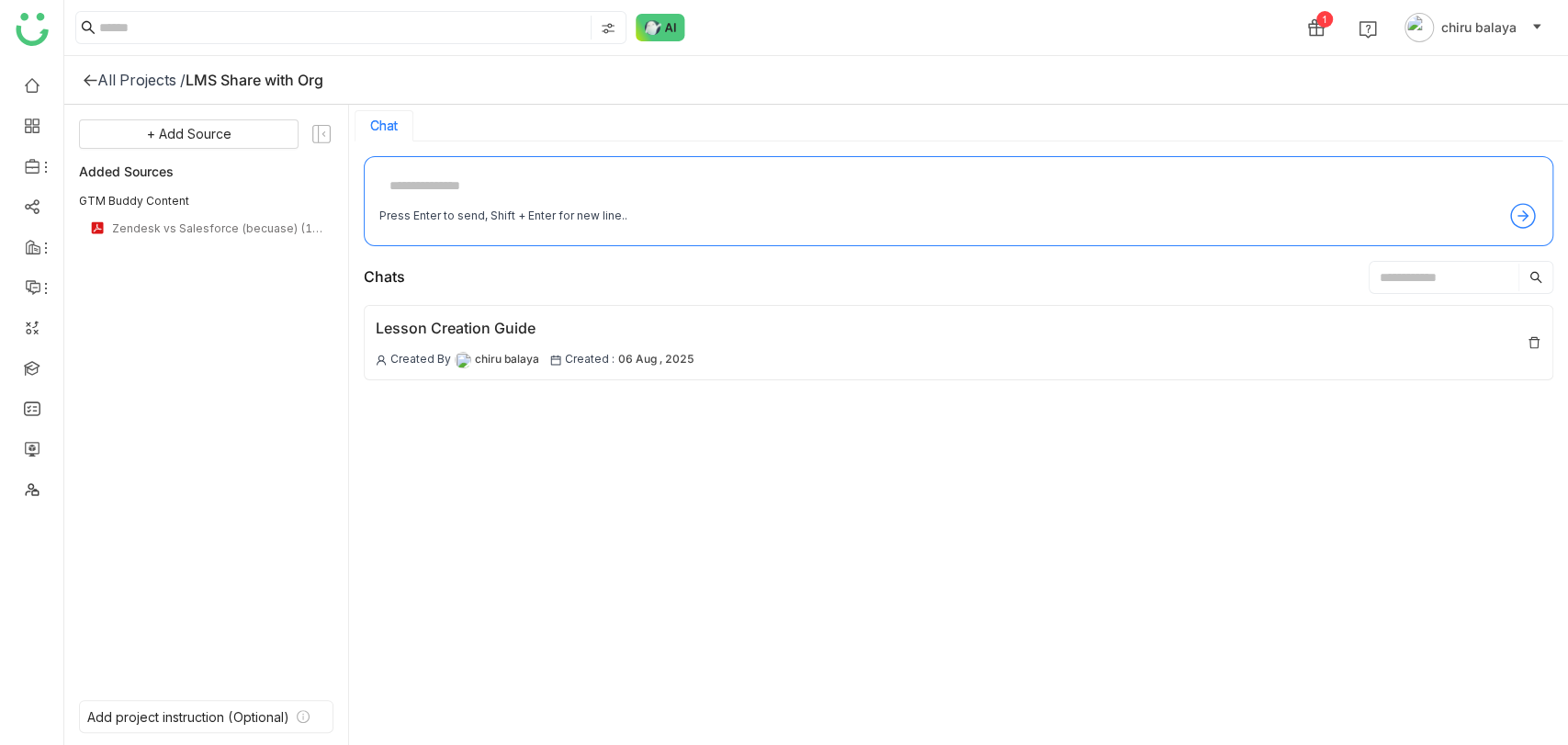 click on "All Projects /" 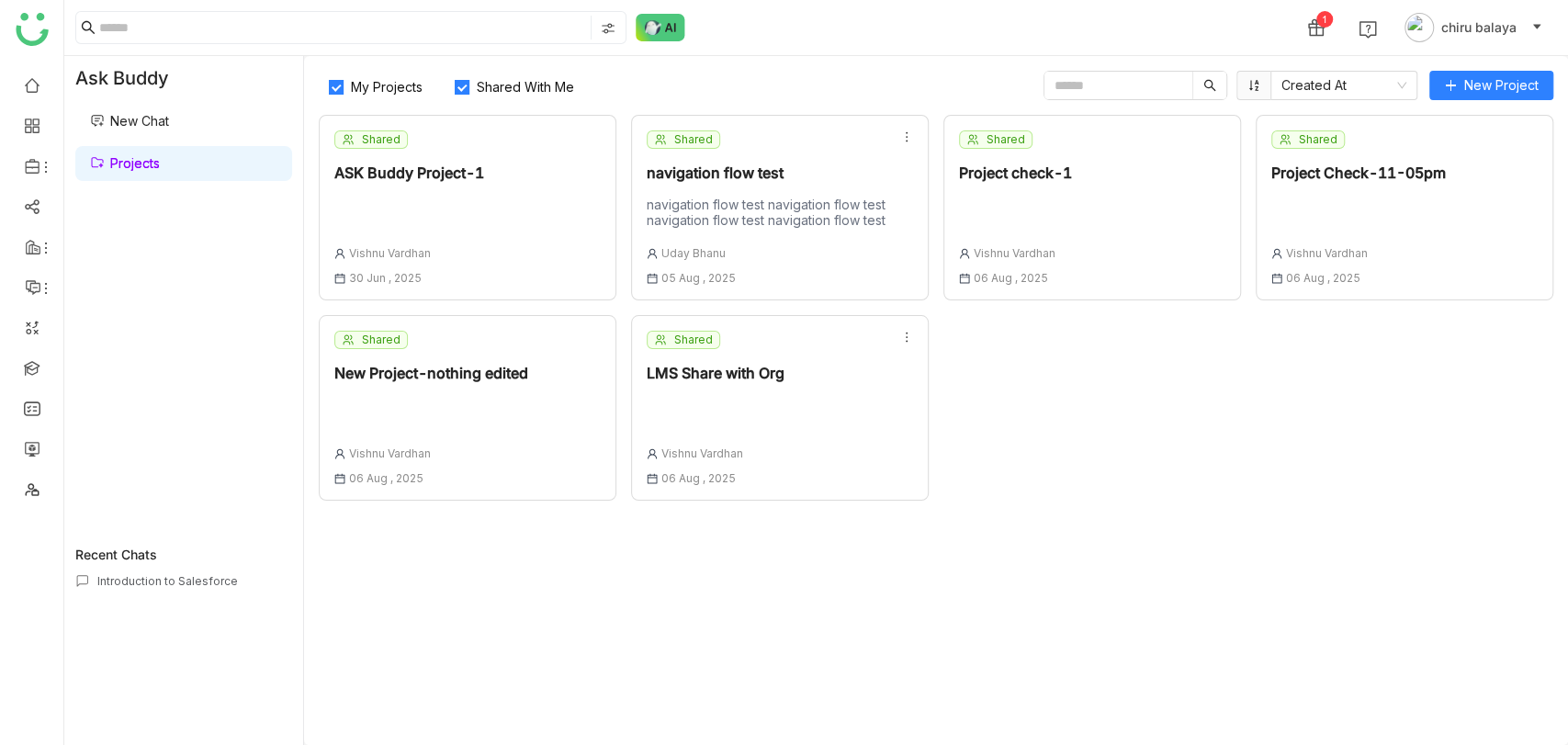 click on "Shared  LMS Share with Org  Vishnu Vardhan 06 Aug , 2025" 